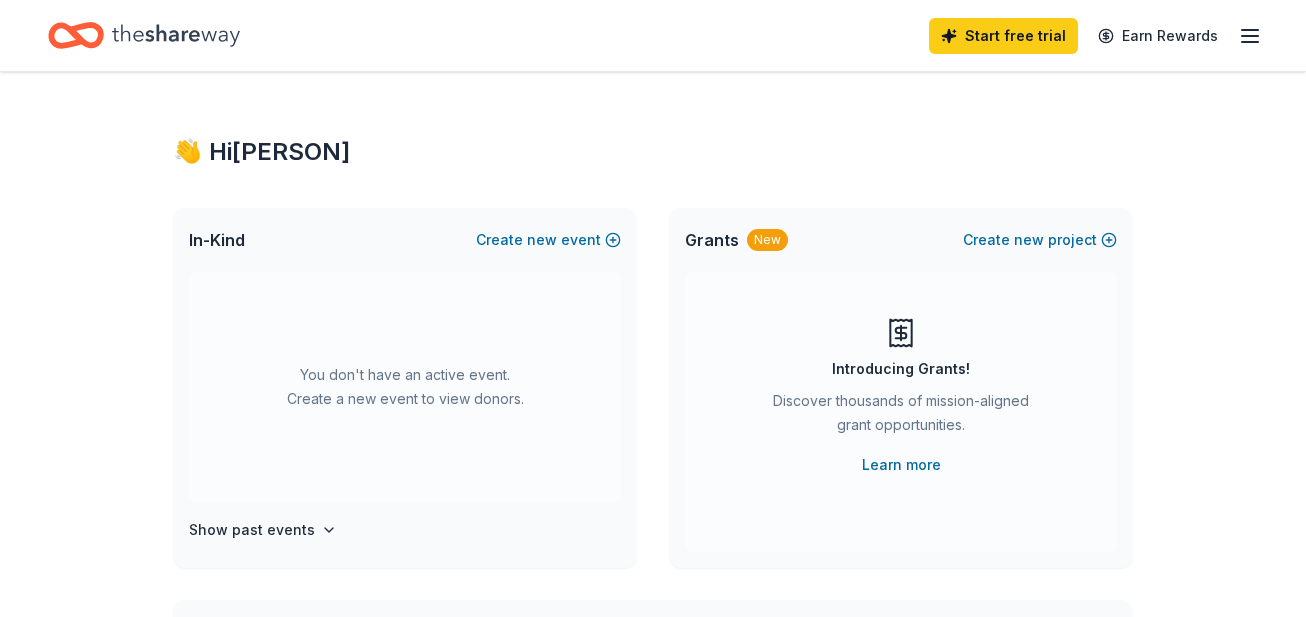 scroll, scrollTop: 0, scrollLeft: 0, axis: both 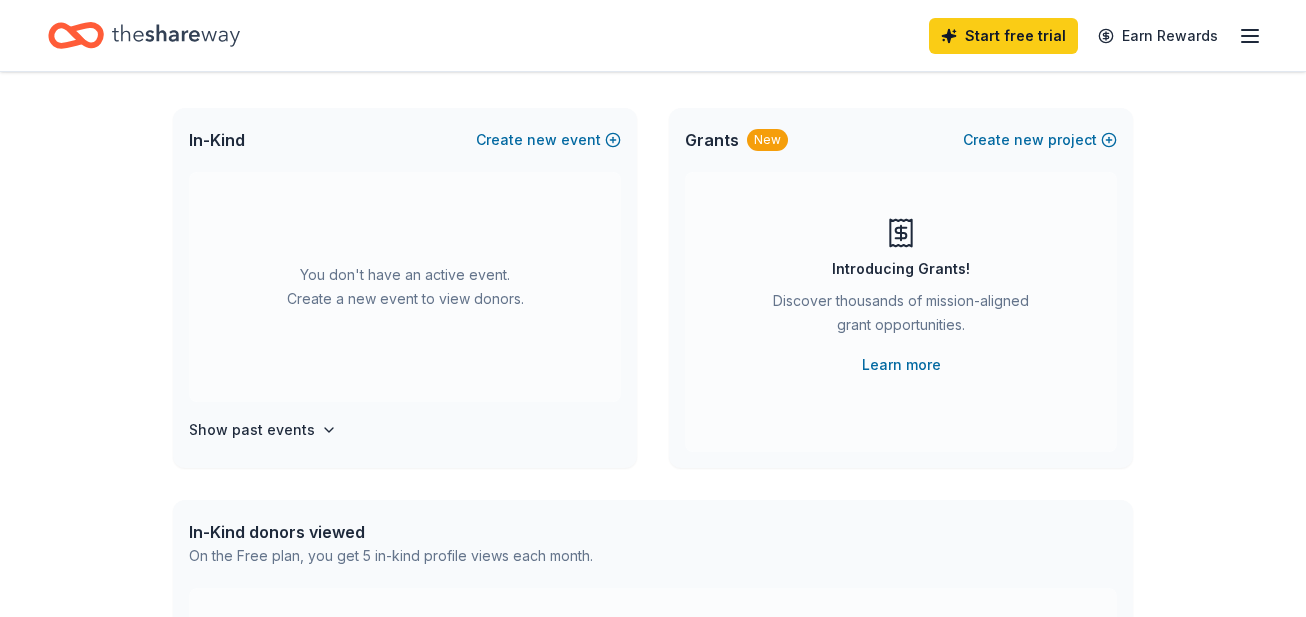 click on "You don't have an active event. Create a new event to view donors." at bounding box center (405, 287) 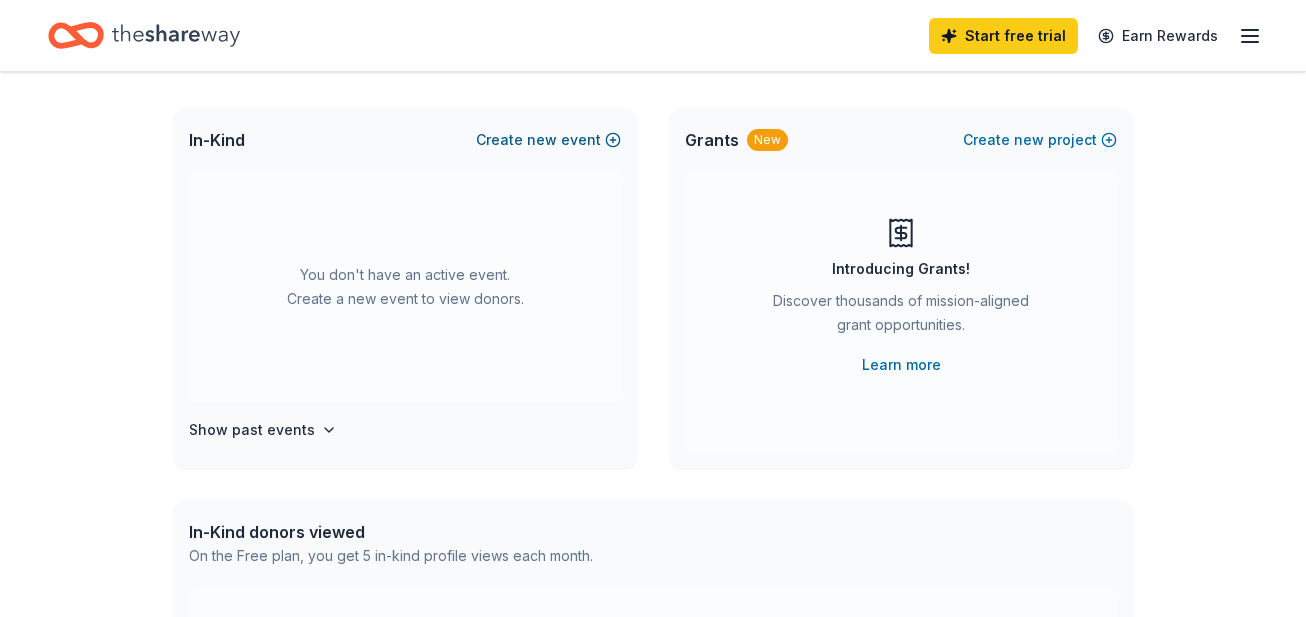 click on "Create  new  event" at bounding box center [548, 140] 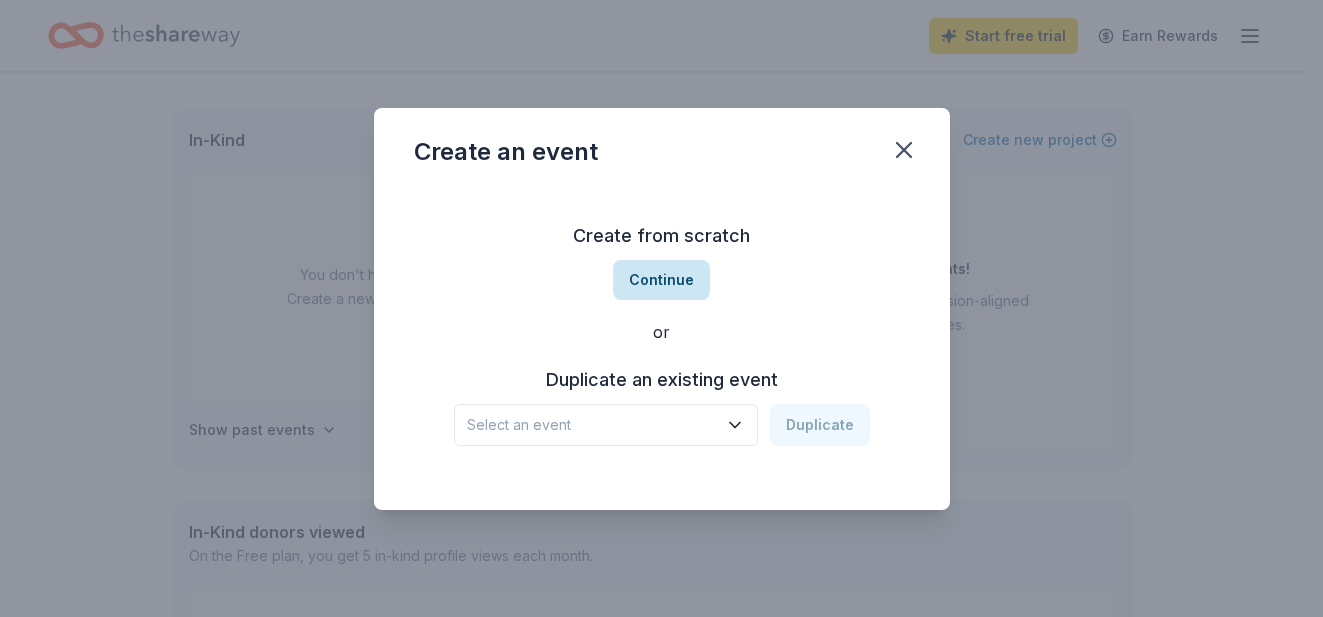 click on "Continue" at bounding box center [661, 280] 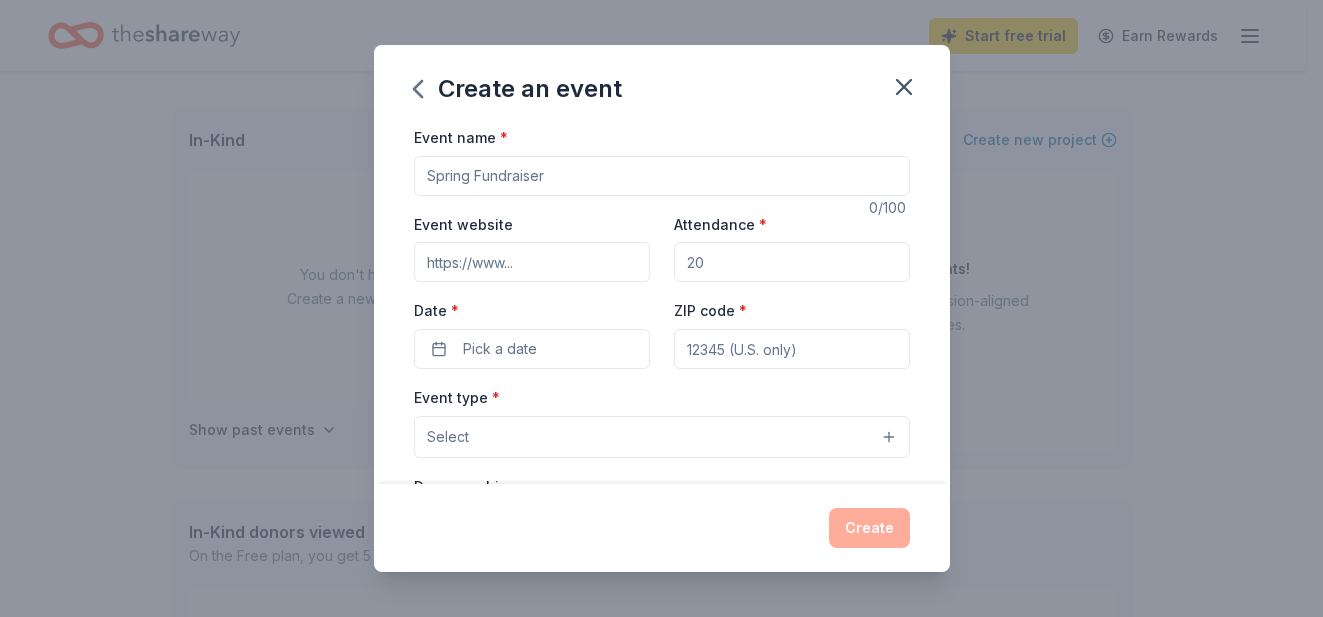 click on "Event name *" at bounding box center [662, 176] 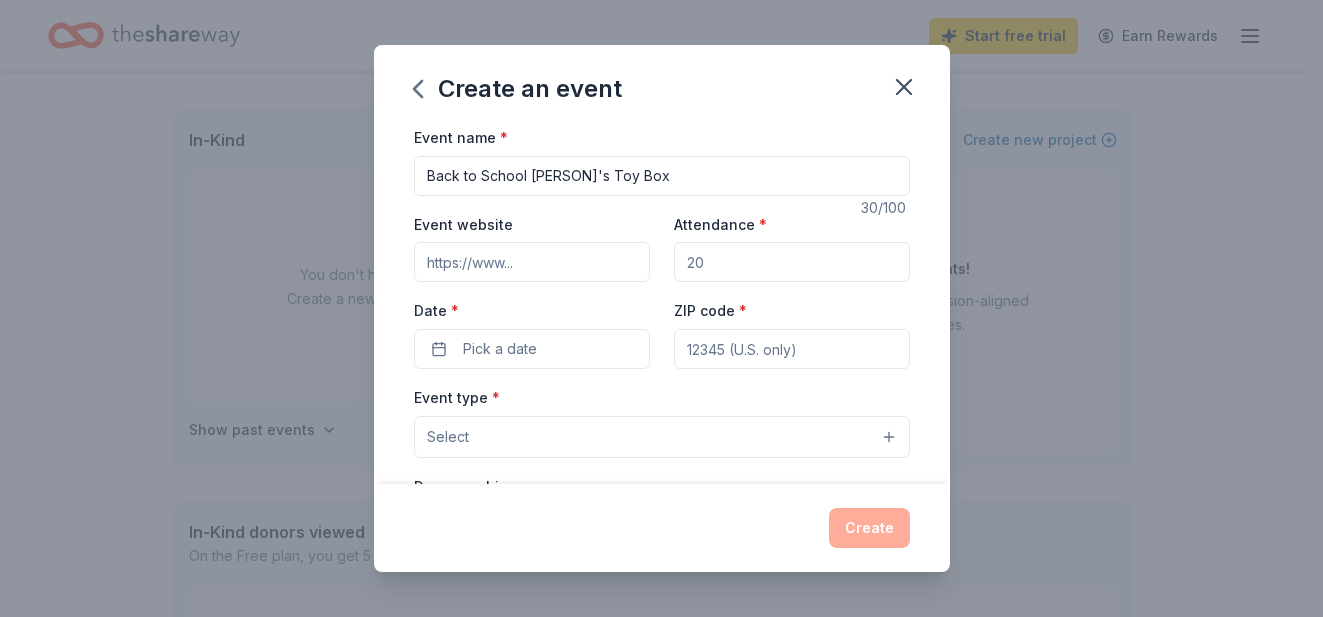type on "Back to School Jessy's Toy Box" 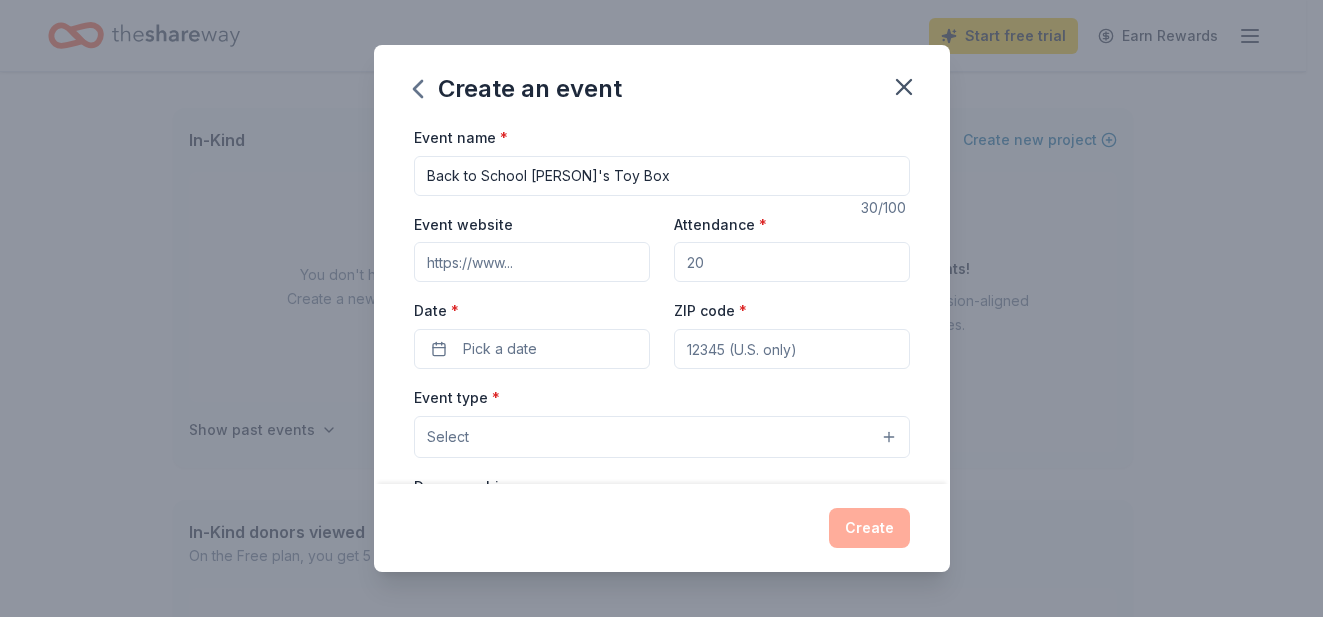 click on "Attendance *" at bounding box center (792, 262) 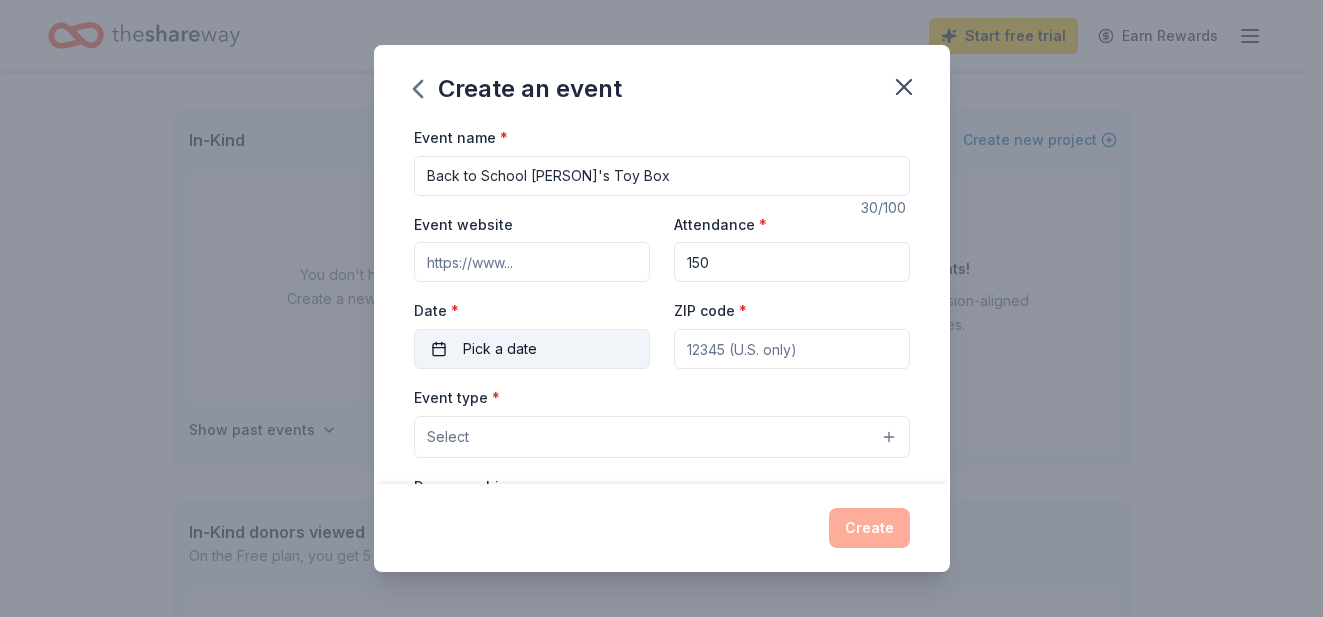 type on "150" 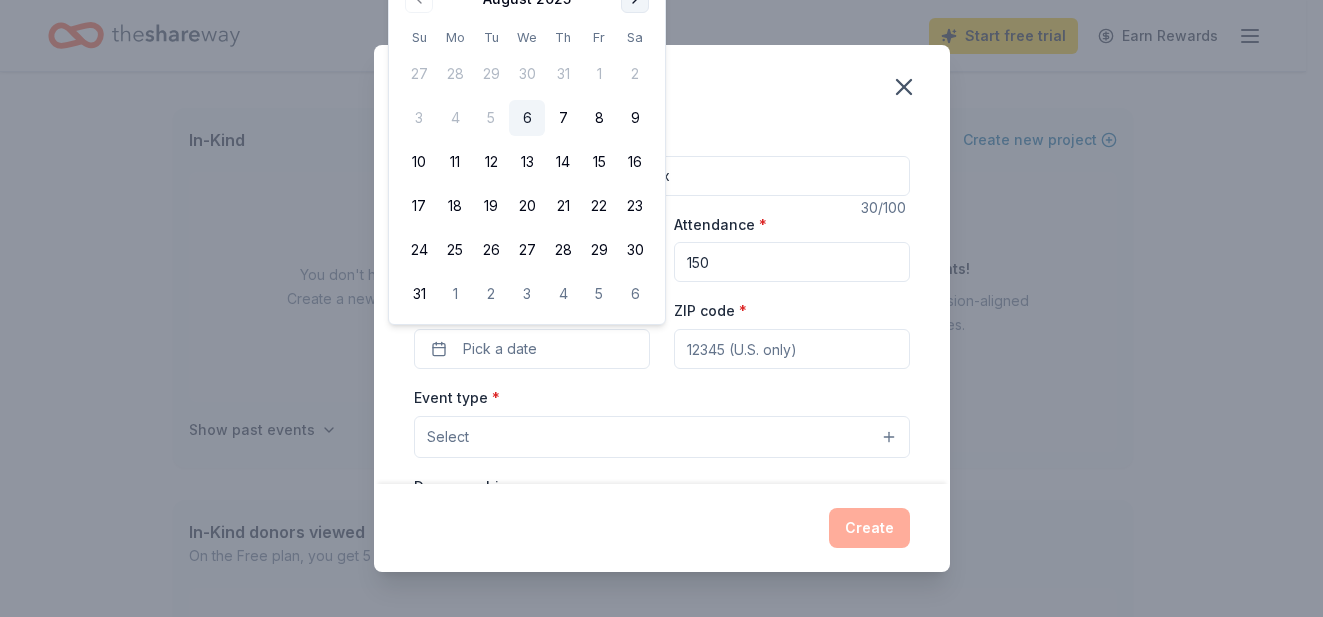 click at bounding box center [635, -1] 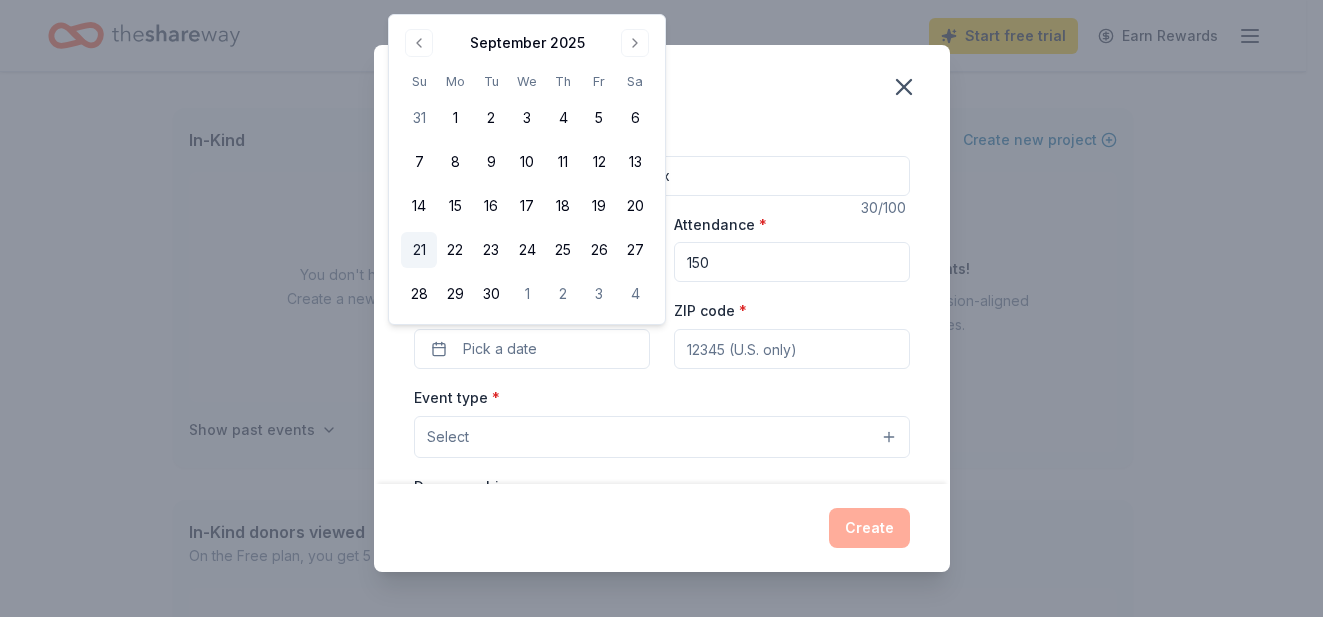 click on "21" at bounding box center [419, 250] 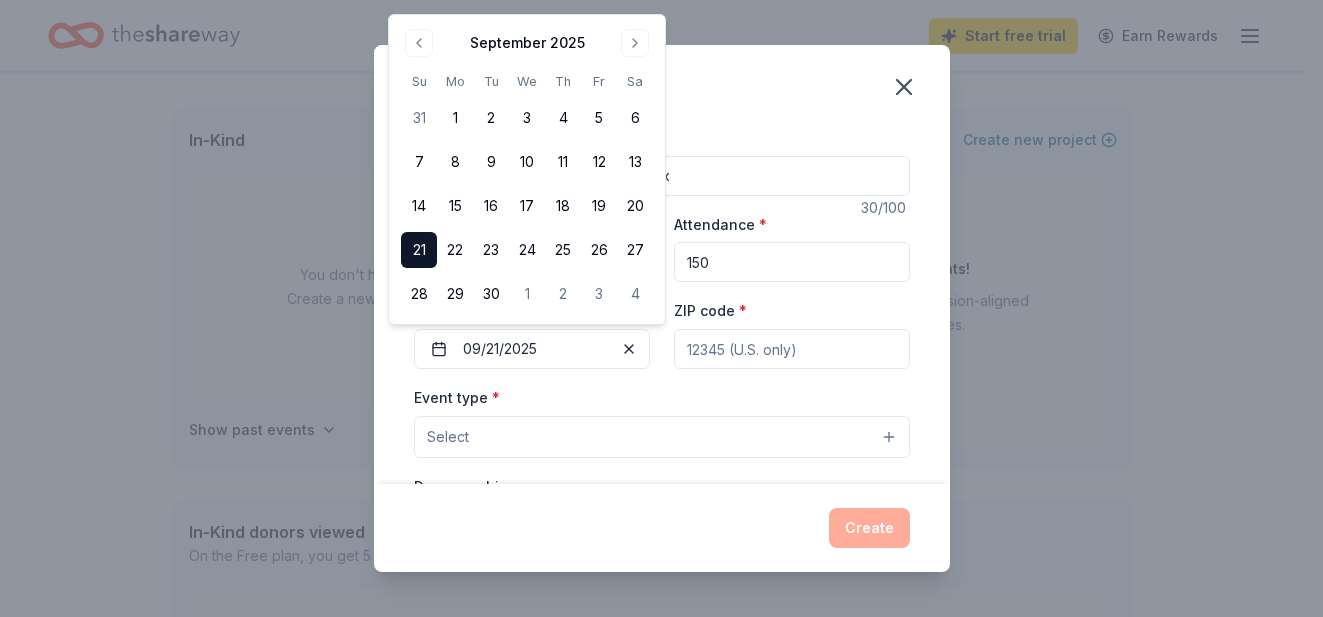 click on "ZIP code *" at bounding box center [792, 349] 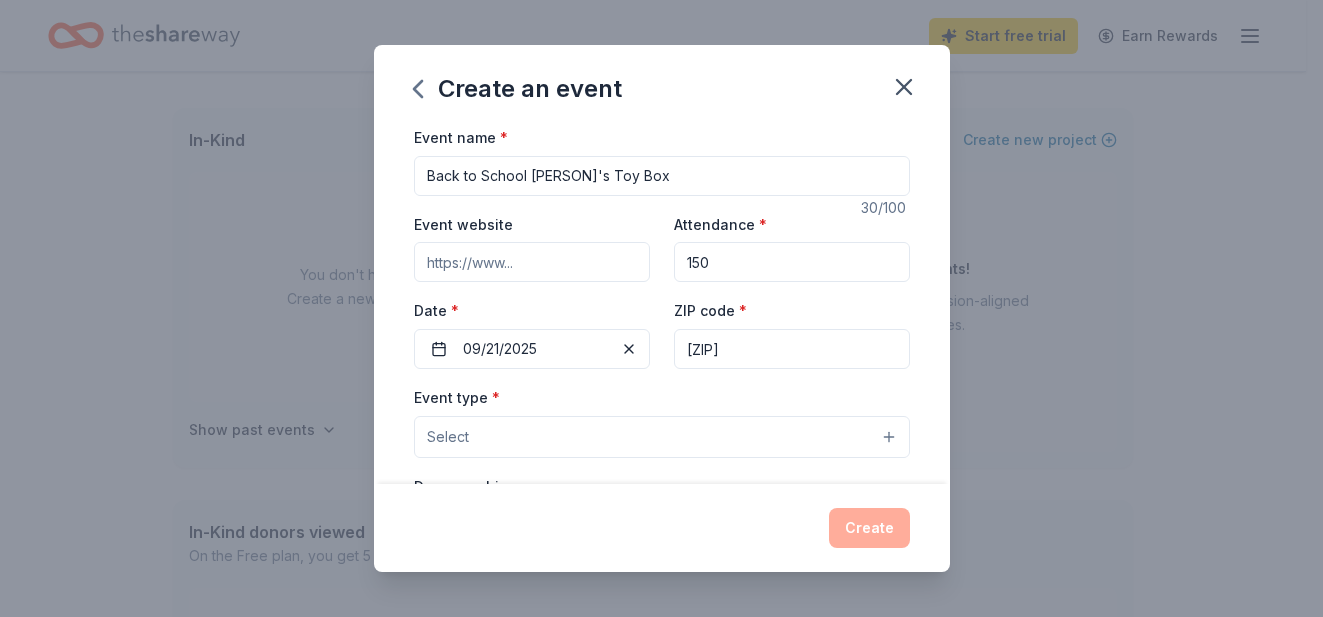 type on "58081" 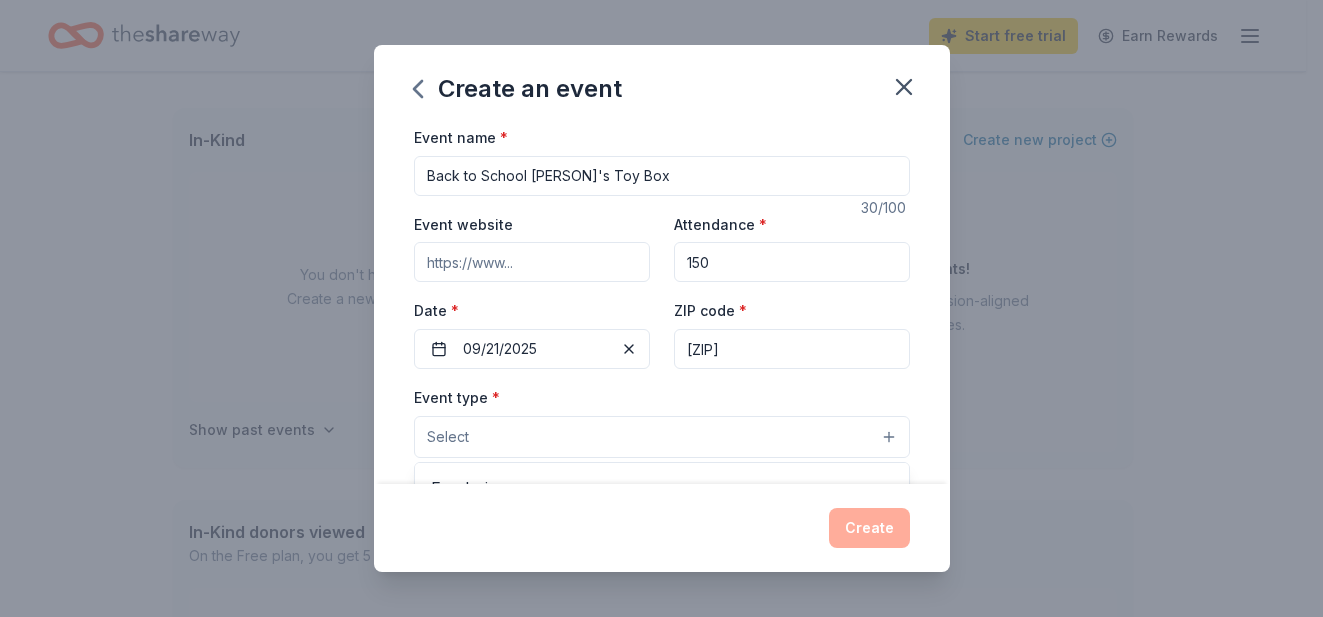 click on "Select" at bounding box center (662, 437) 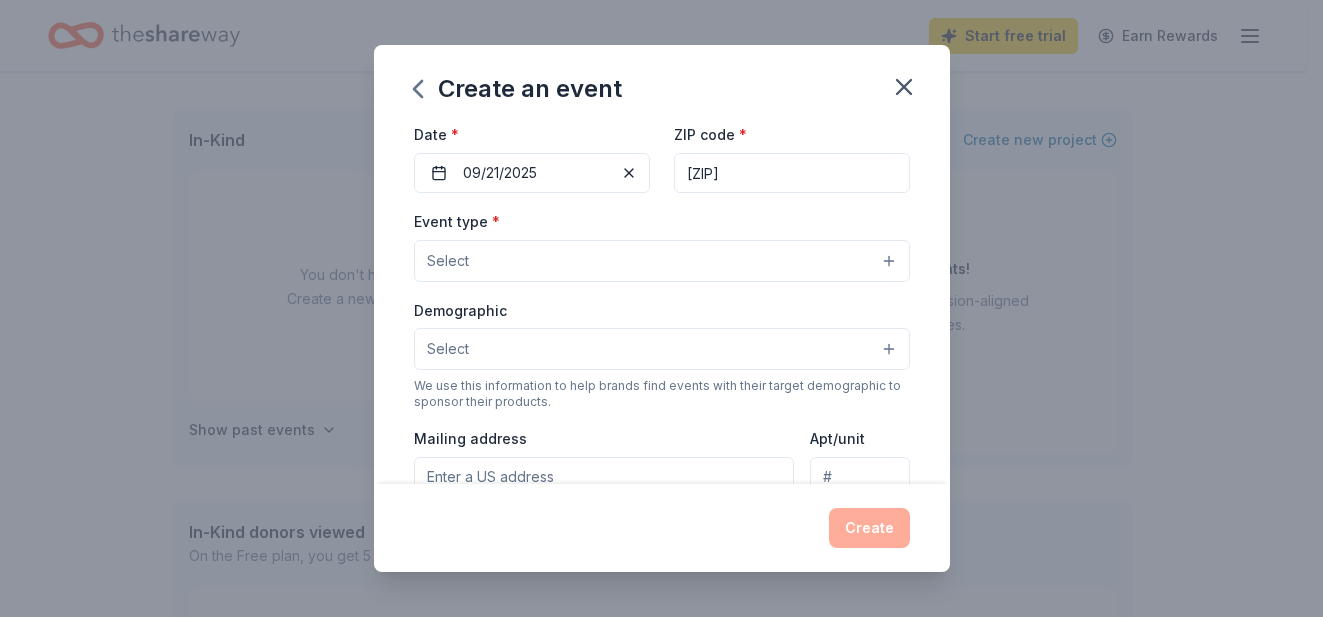 scroll, scrollTop: 191, scrollLeft: 0, axis: vertical 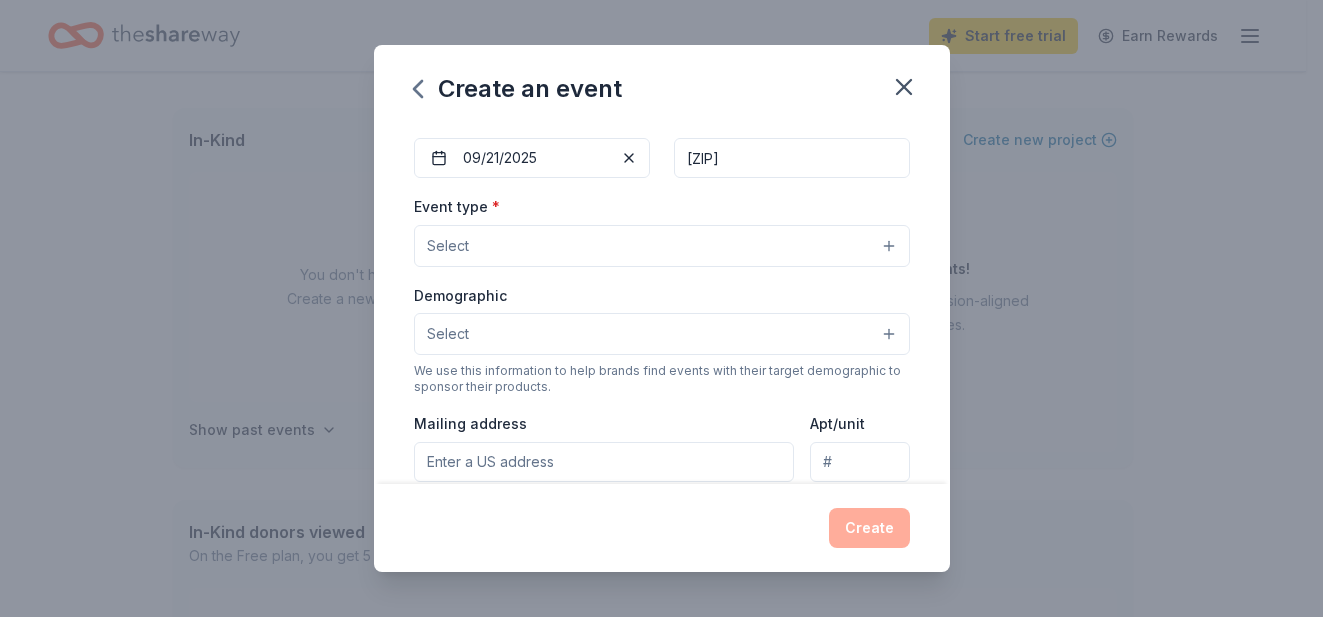 click on "Select" at bounding box center (662, 246) 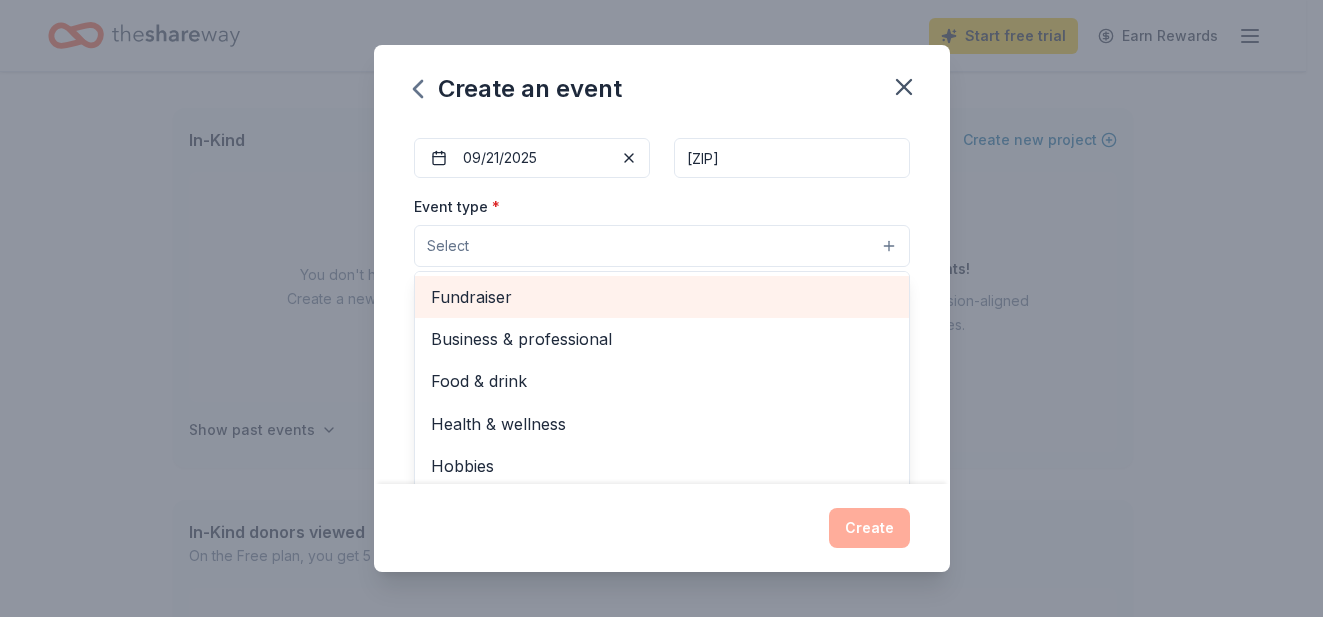 click on "Fundraiser" at bounding box center [662, 297] 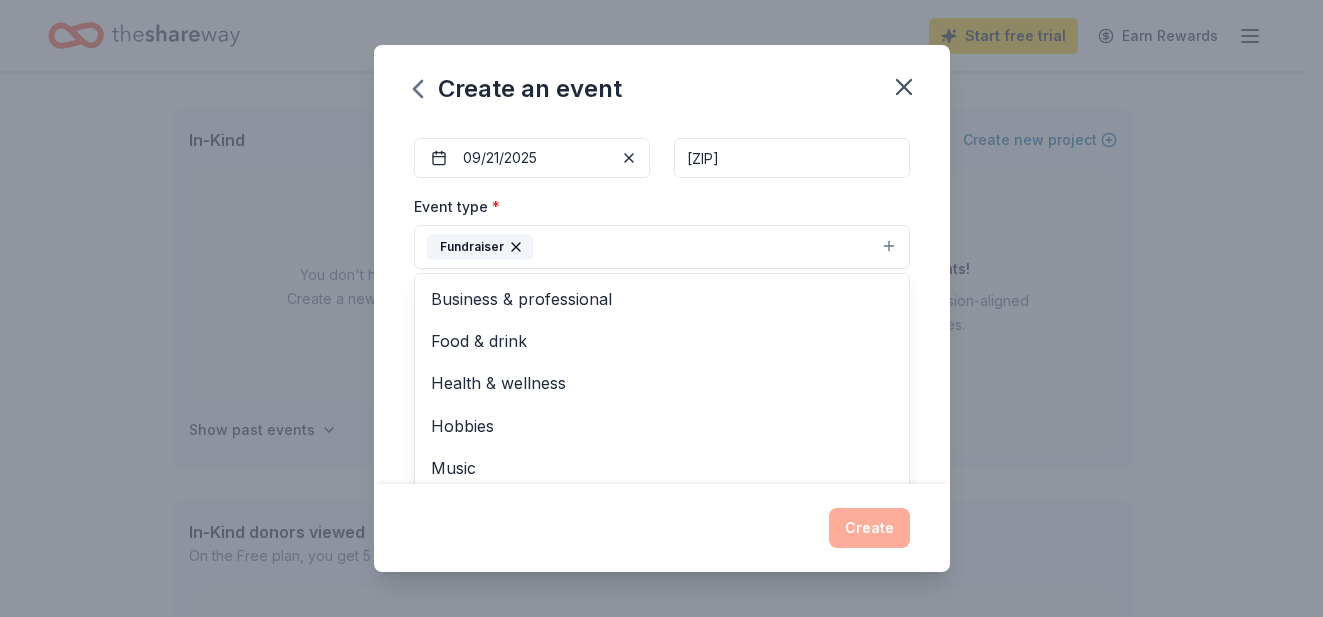 click on "Event name * Back to School Jessy's Toy Box 30 /100 Event website Attendance * 150 Date * 09/21/2025 ZIP code * 58081 Event type * Fundraiser Business & professional Food & drink Health & wellness Hobbies Music Performing & visual arts Demographic Select We use this information to help brands find events with their target demographic to sponsor their products. Mailing address Apt/unit Description What are you looking for? * Auction & raffle Meals Snacks Desserts Alcohol Beverages Send me reminders Email me reminders of donor application deadlines Recurring event" at bounding box center (662, 304) 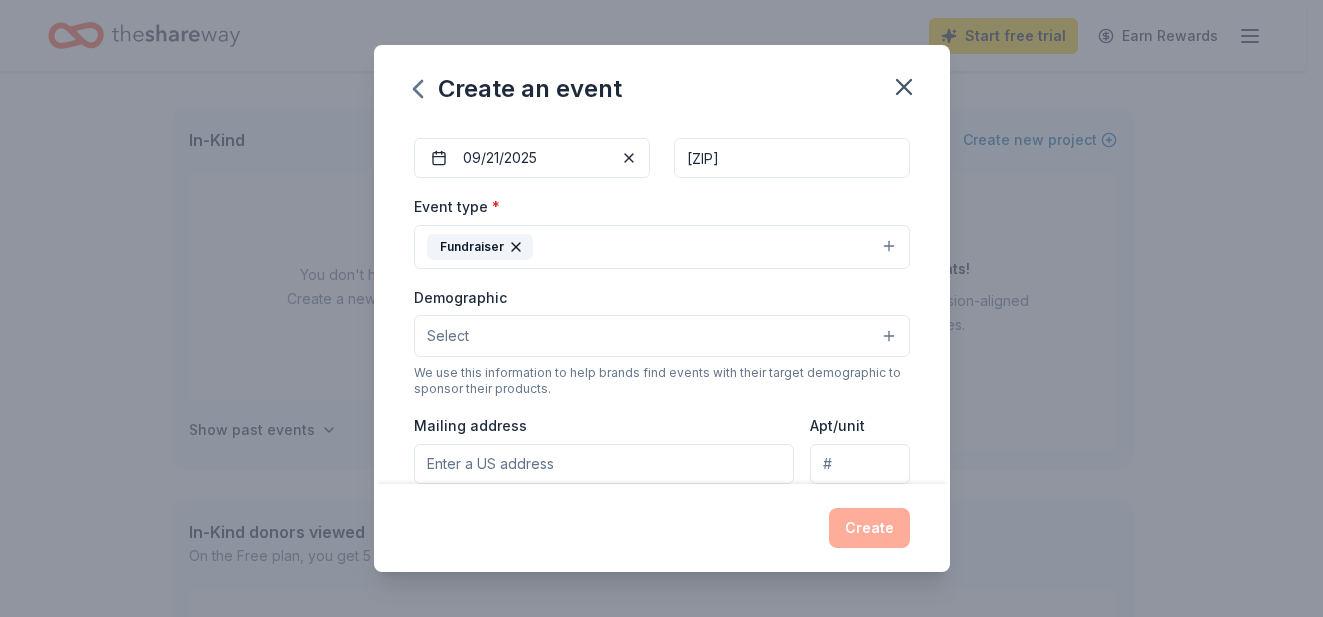 click on "Select" at bounding box center (662, 336) 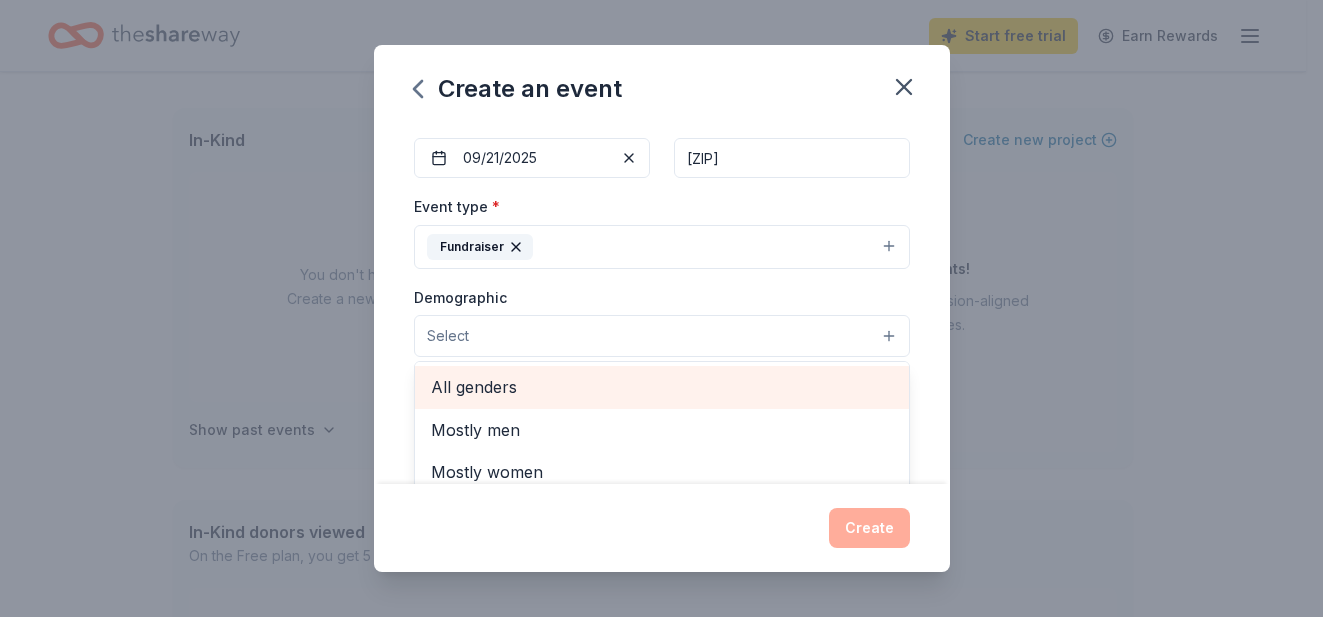 click on "All genders" at bounding box center [662, 387] 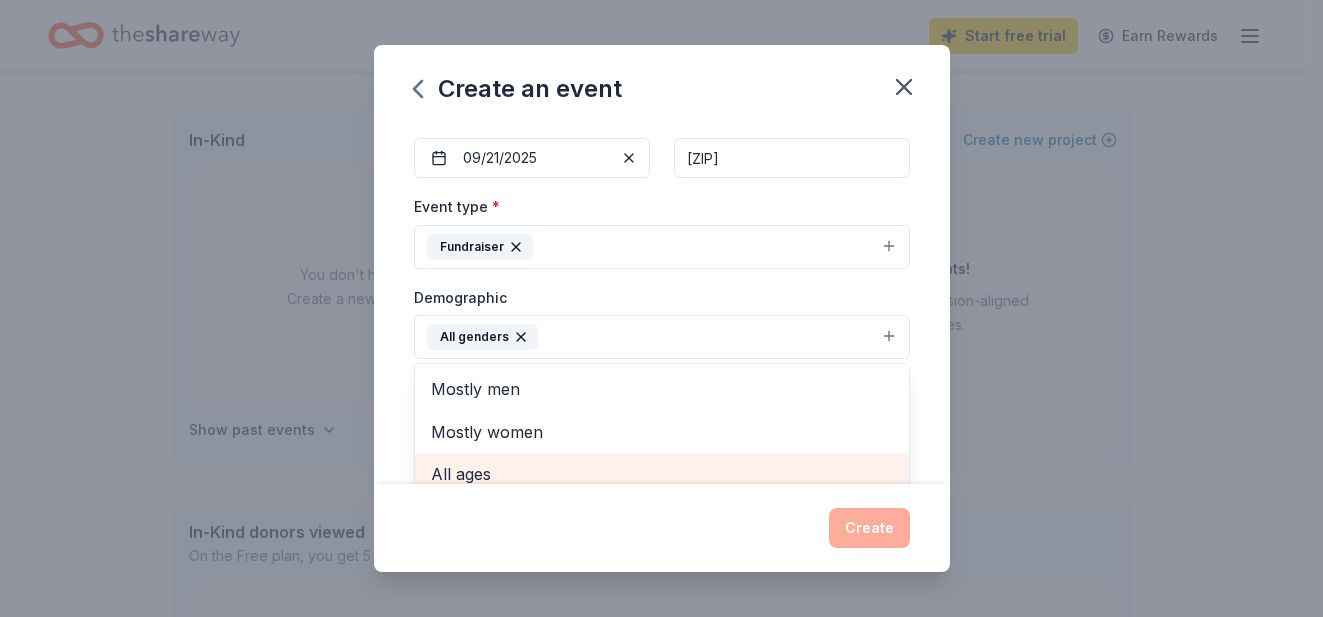 scroll, scrollTop: 203, scrollLeft: 0, axis: vertical 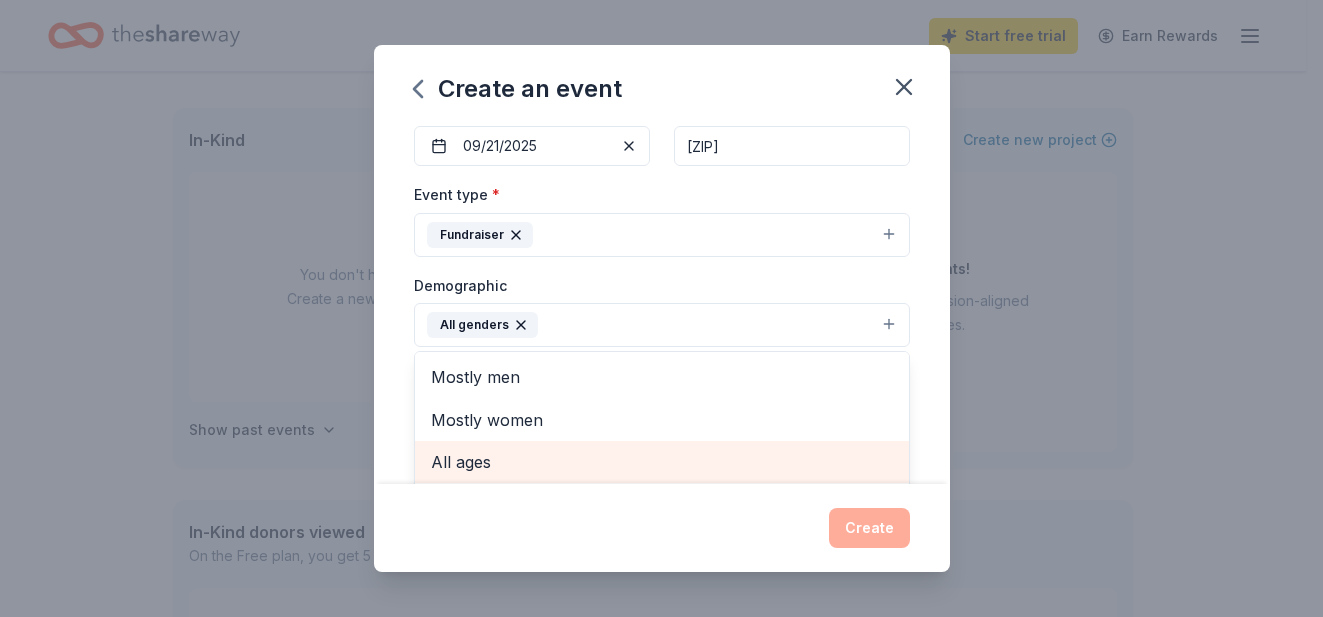 click on "All ages" at bounding box center [662, 462] 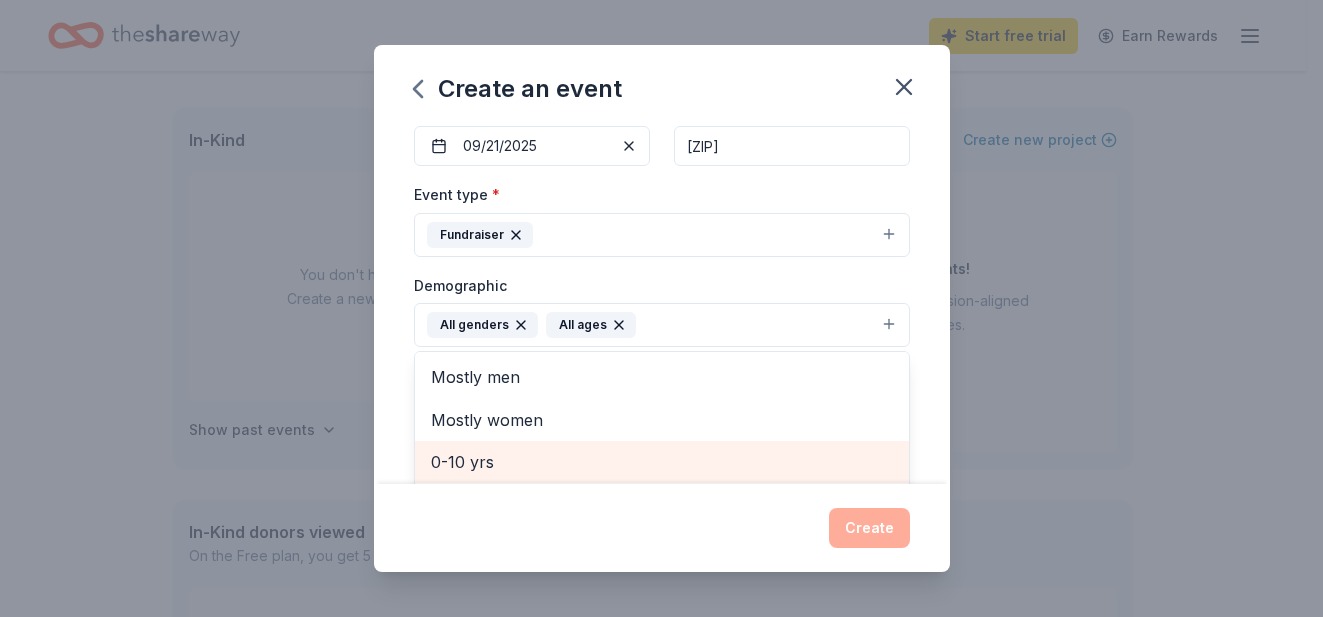 click on "0-10 yrs" at bounding box center (662, 462) 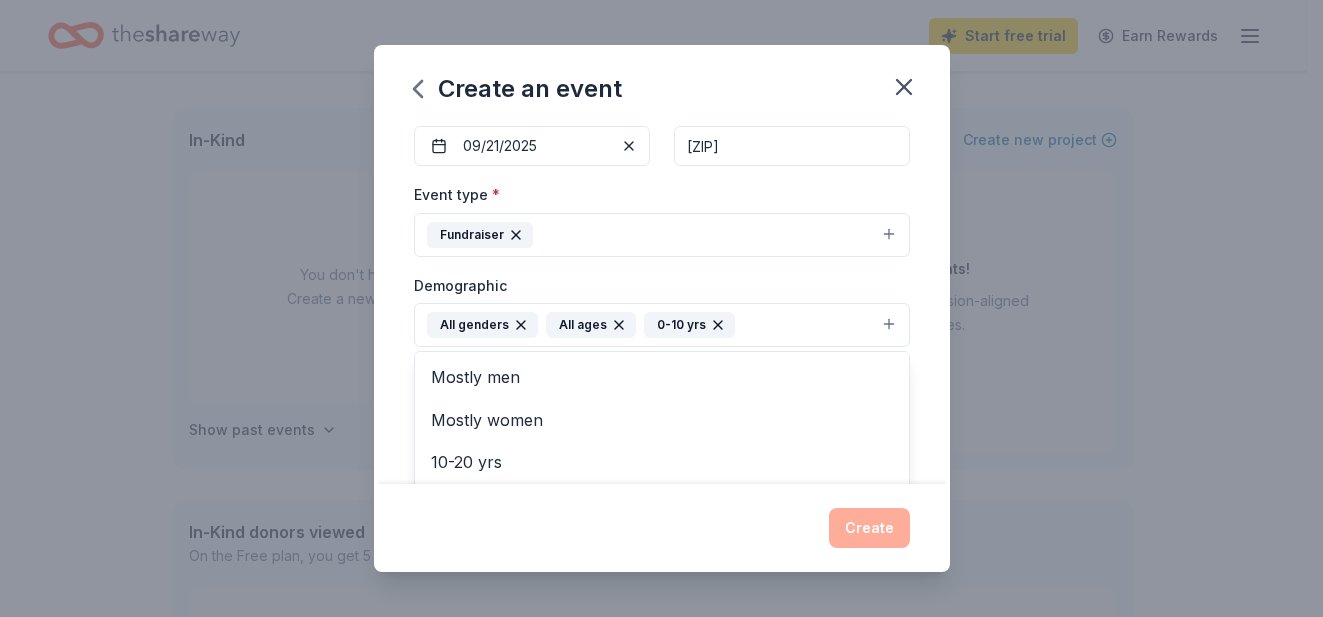 click on "Event name * Back to School Jessy's Toy Box 30 /100 Event website Attendance * 150 Date * 09/21/2025 ZIP code * 58081 Event type * Fundraiser Demographic All genders All ages 0-10 yrs Mostly men Mostly women 10-20 yrs 20-30 yrs 30-40 yrs 40-50 yrs 50-60 yrs 60-70 yrs 70-80 yrs 80+ yrs We use this information to help brands find events with their target demographic to sponsor their products. Mailing address Apt/unit Description What are you looking for? * Auction & raffle Meals Snacks Desserts Alcohol Beverages Send me reminders Email me reminders of donor application deadlines Recurring event" at bounding box center (662, 304) 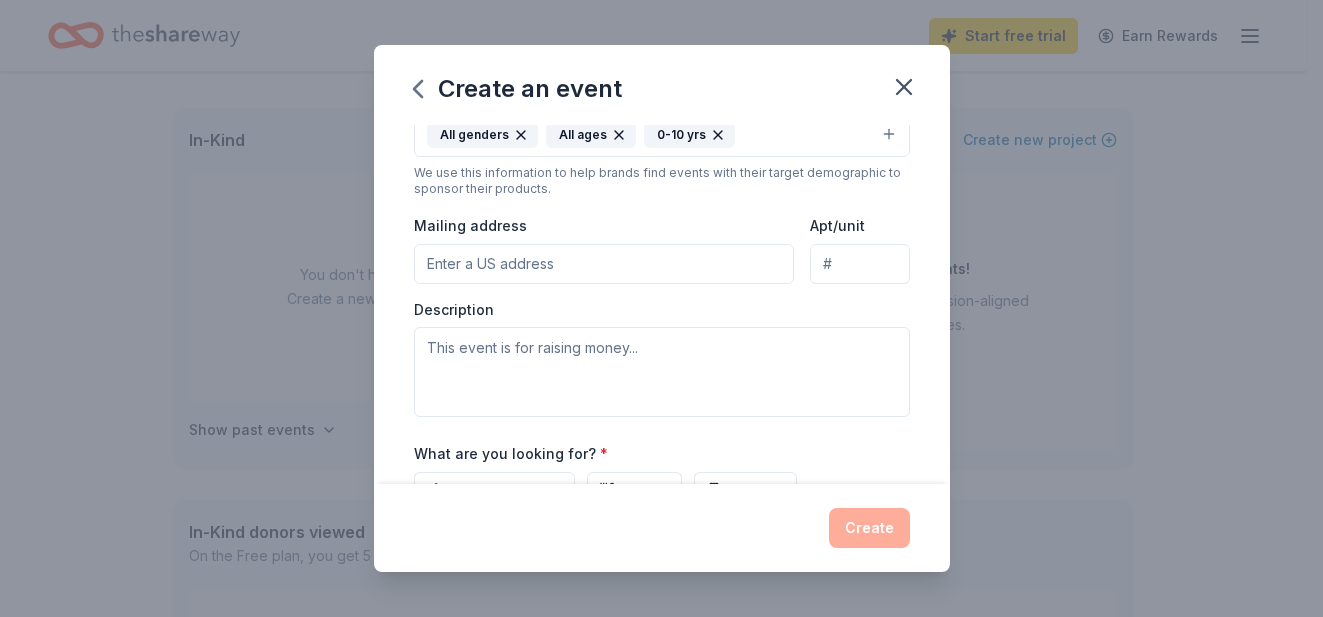 scroll, scrollTop: 396, scrollLeft: 0, axis: vertical 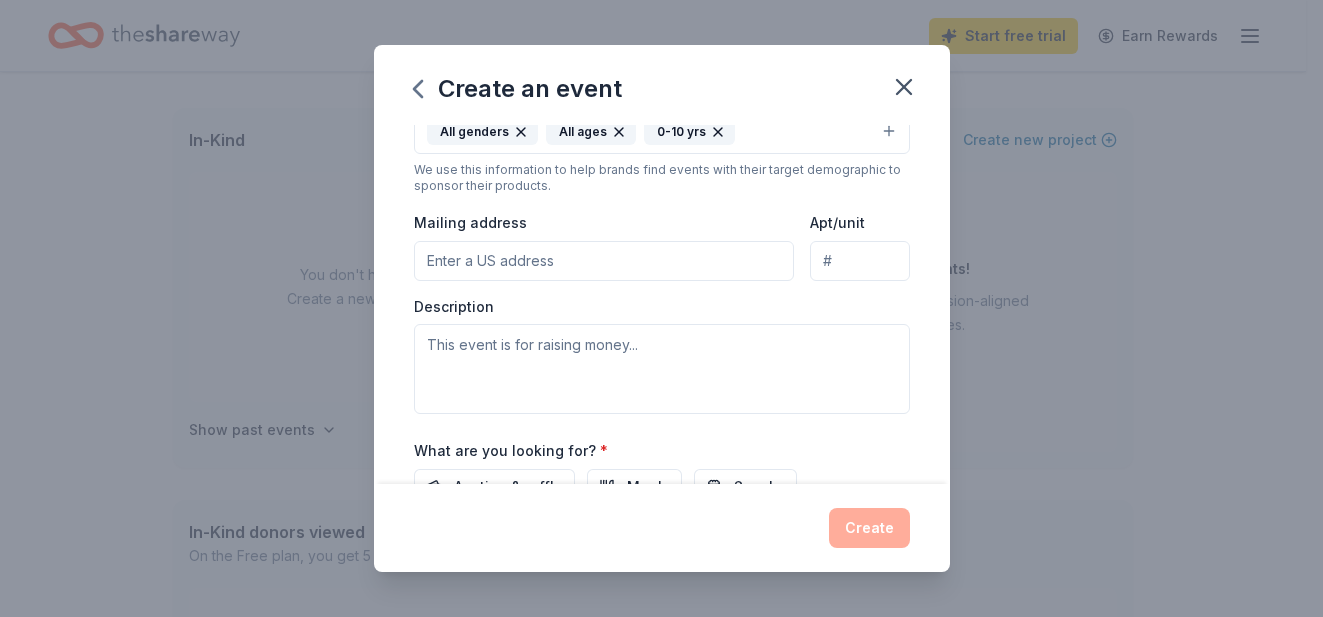 click on "Mailing address" at bounding box center (604, 261) 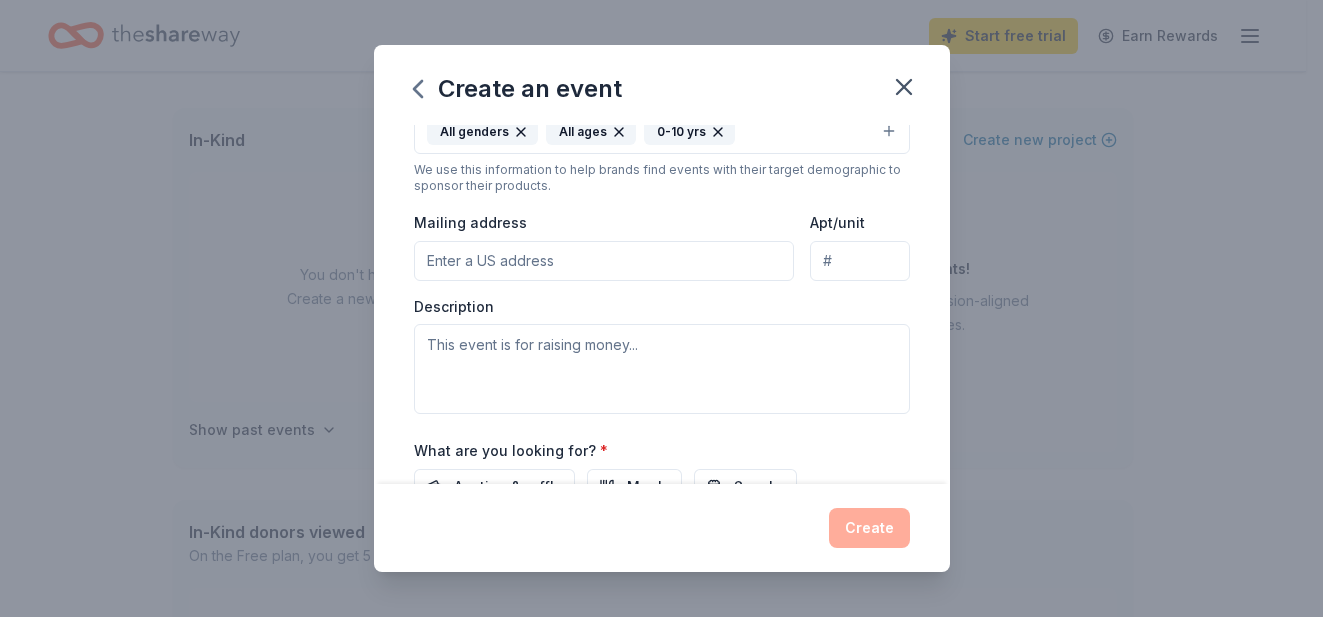 type on "16080 Highway 13" 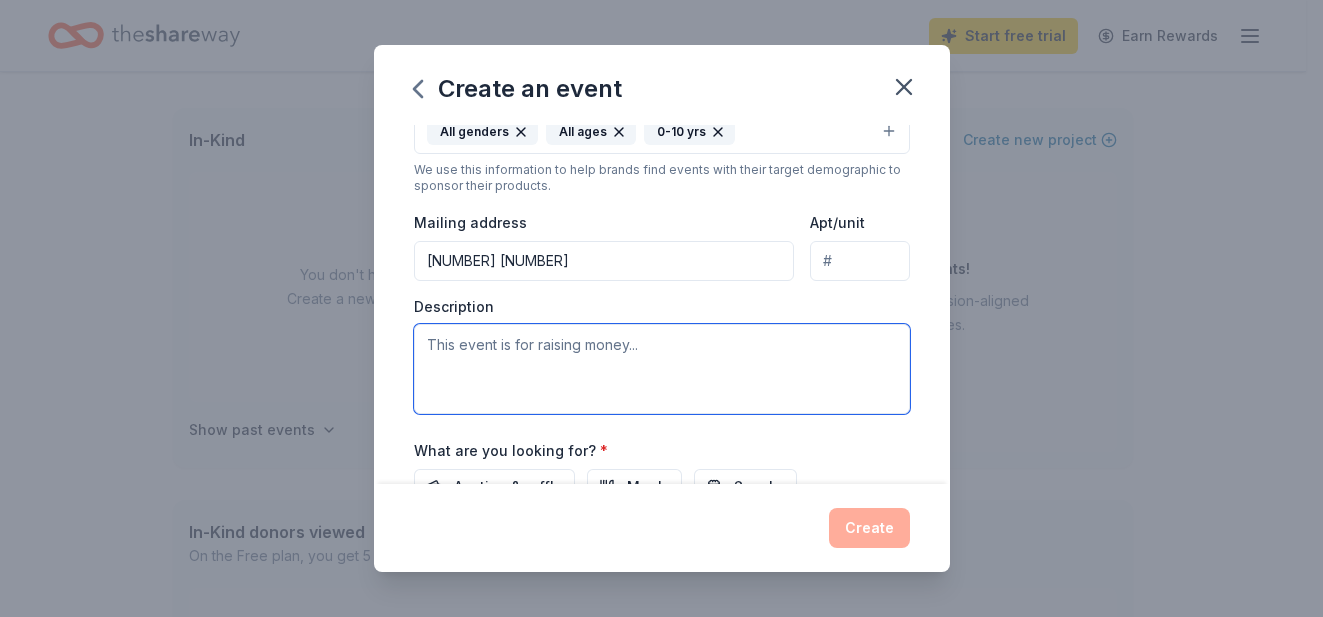 click at bounding box center [662, 369] 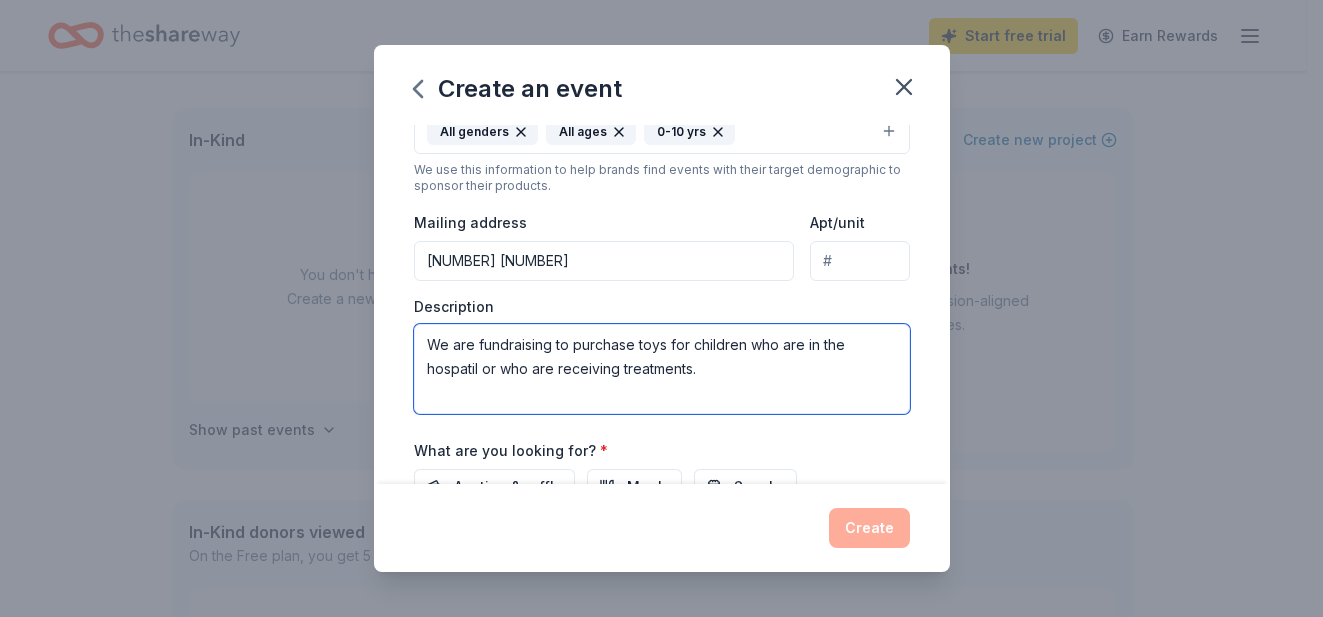 click on "We are fundraising to purchase toys for children who are in the hospatil or who are receiving treatments." at bounding box center [662, 369] 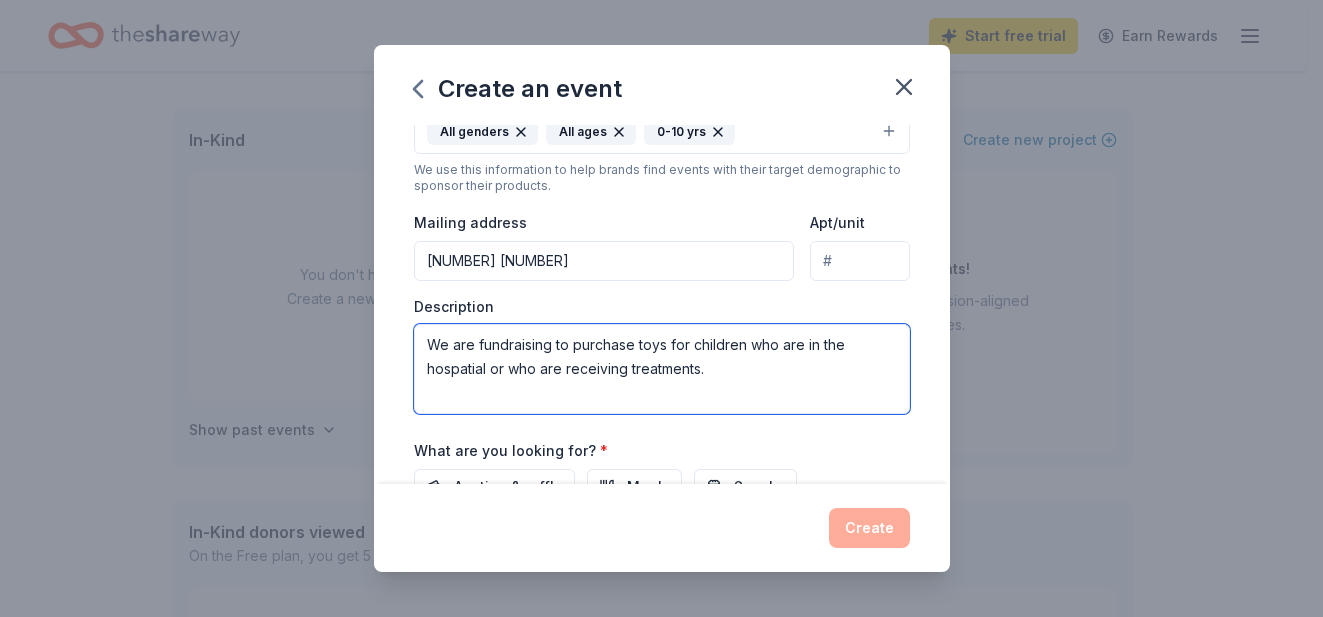 drag, startPoint x: 488, startPoint y: 368, endPoint x: 452, endPoint y: 365, distance: 36.124783 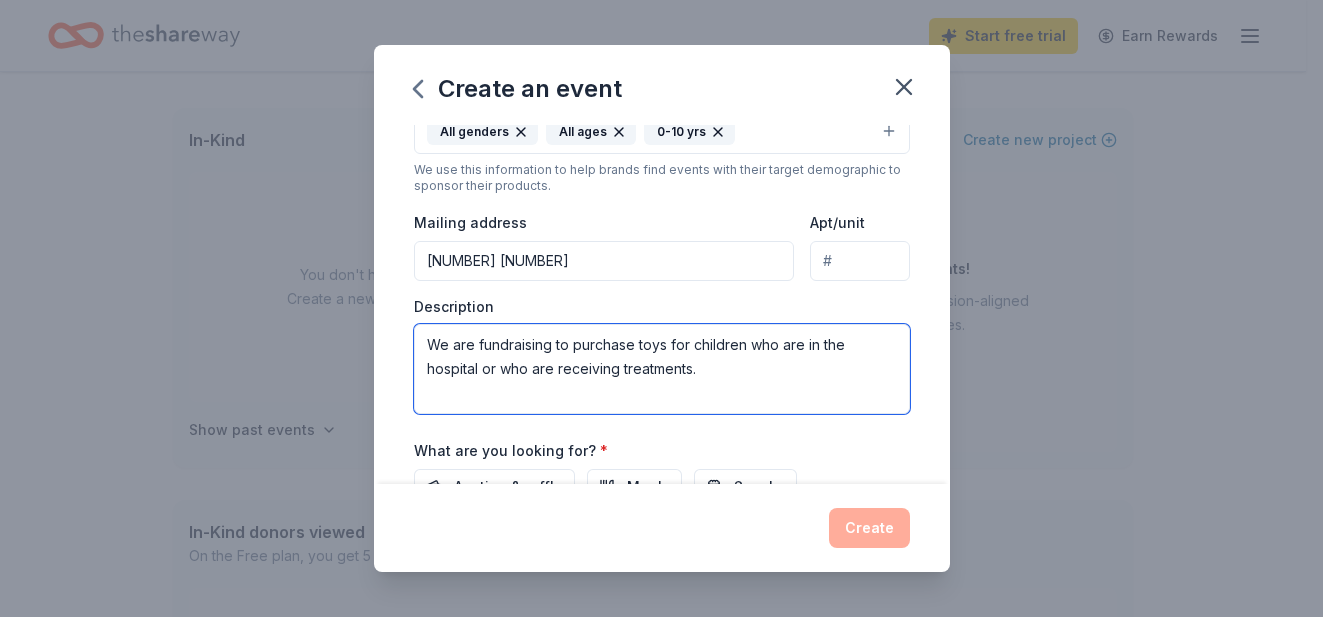 click on "We are fundraising to purchase toys for children who are in the hospital or who are receiving treatments." at bounding box center [662, 369] 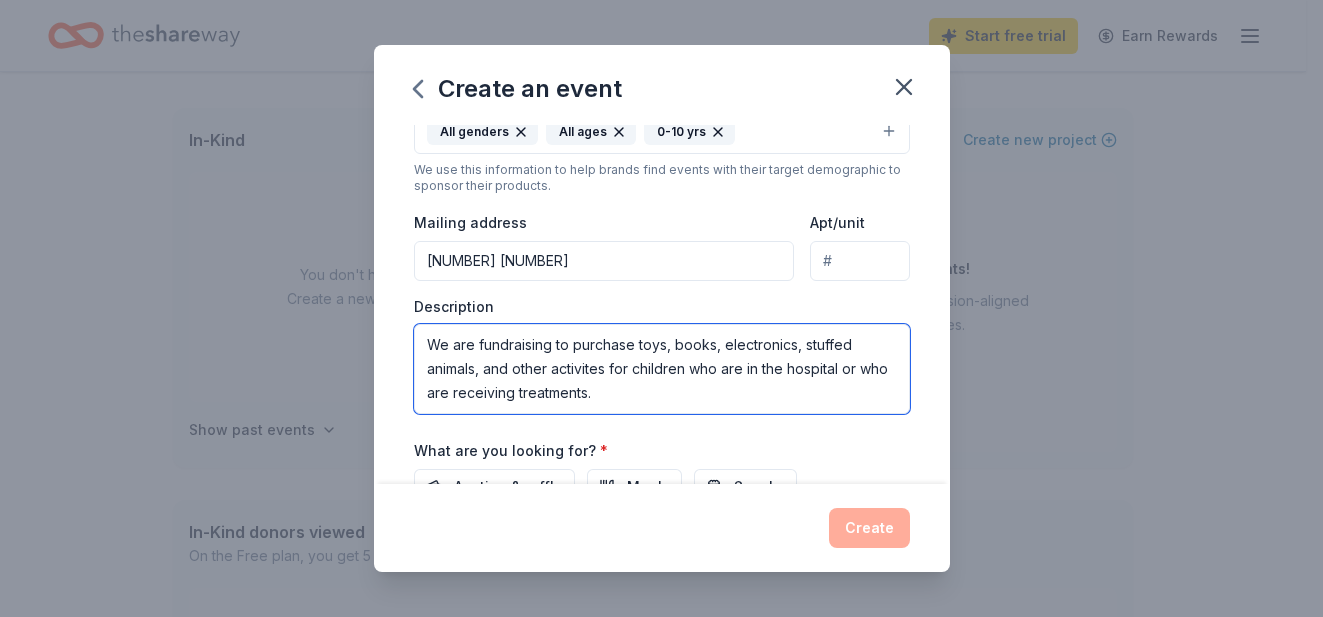 click on "We are fundraising to purchase toys, books, electronics, stuffed animals, and other activites for children who are in the hospital or who are receiving treatments." at bounding box center [662, 369] 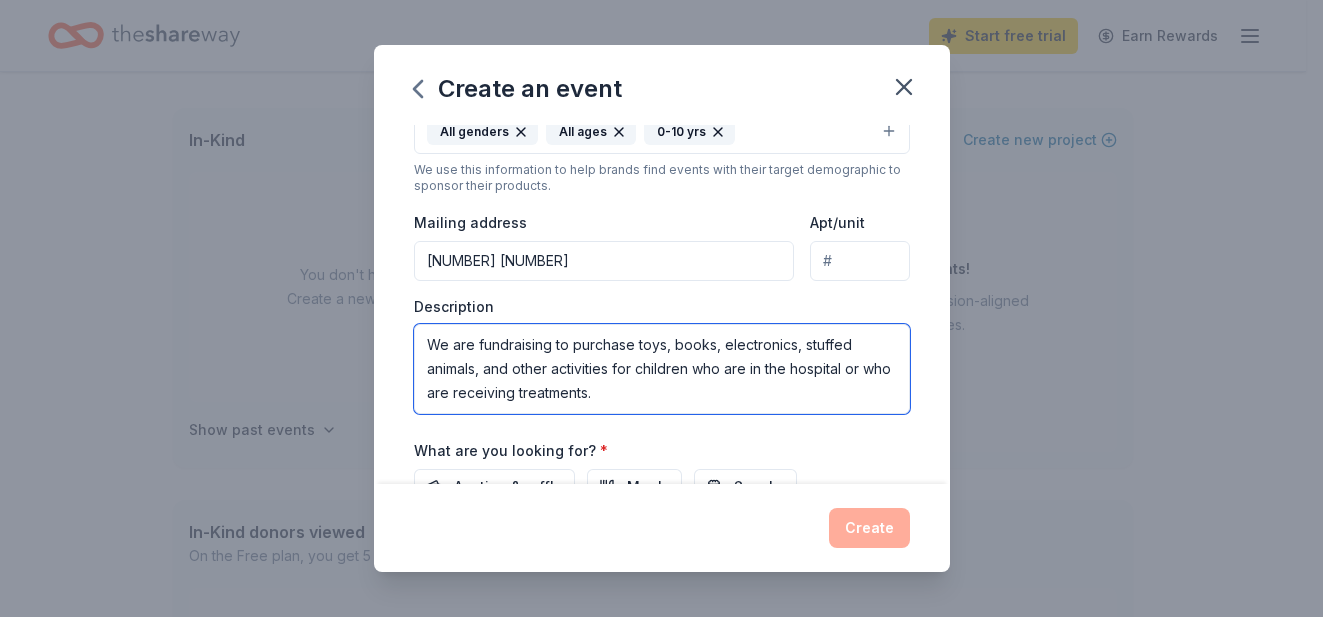 click on "We are fundraising to purchase toys, books, electronics, stuffed animals, and other activities for children who are in the hospital or who are receiving treatments." at bounding box center [662, 369] 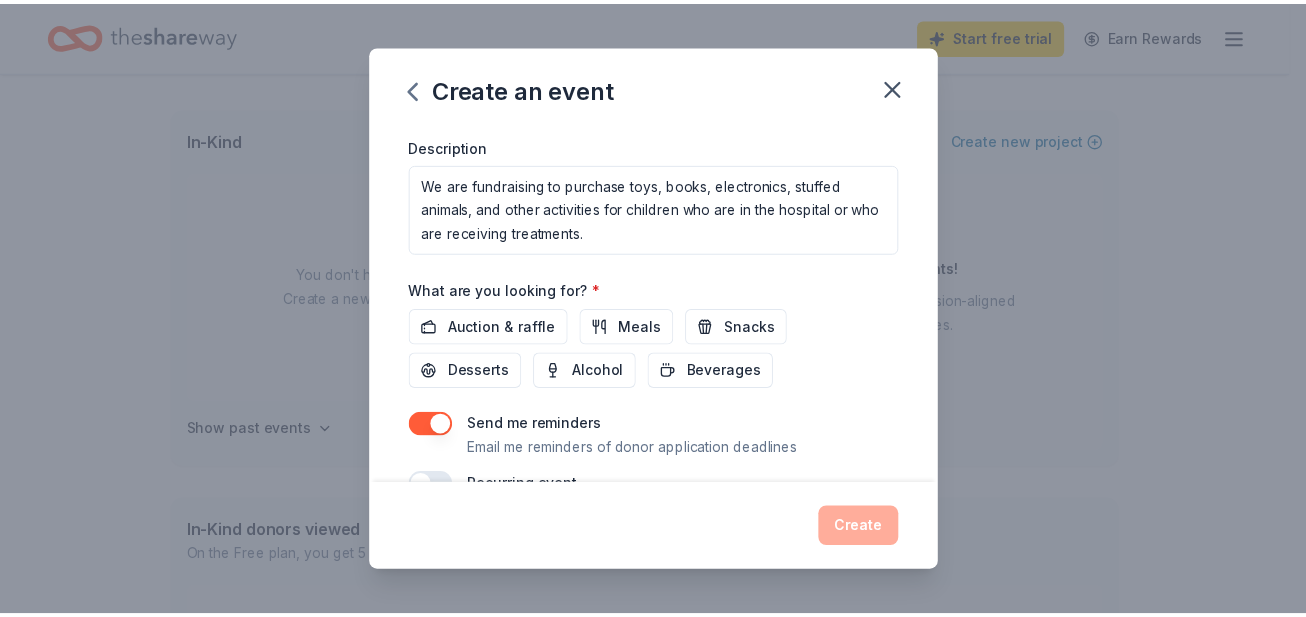 scroll, scrollTop: 601, scrollLeft: 0, axis: vertical 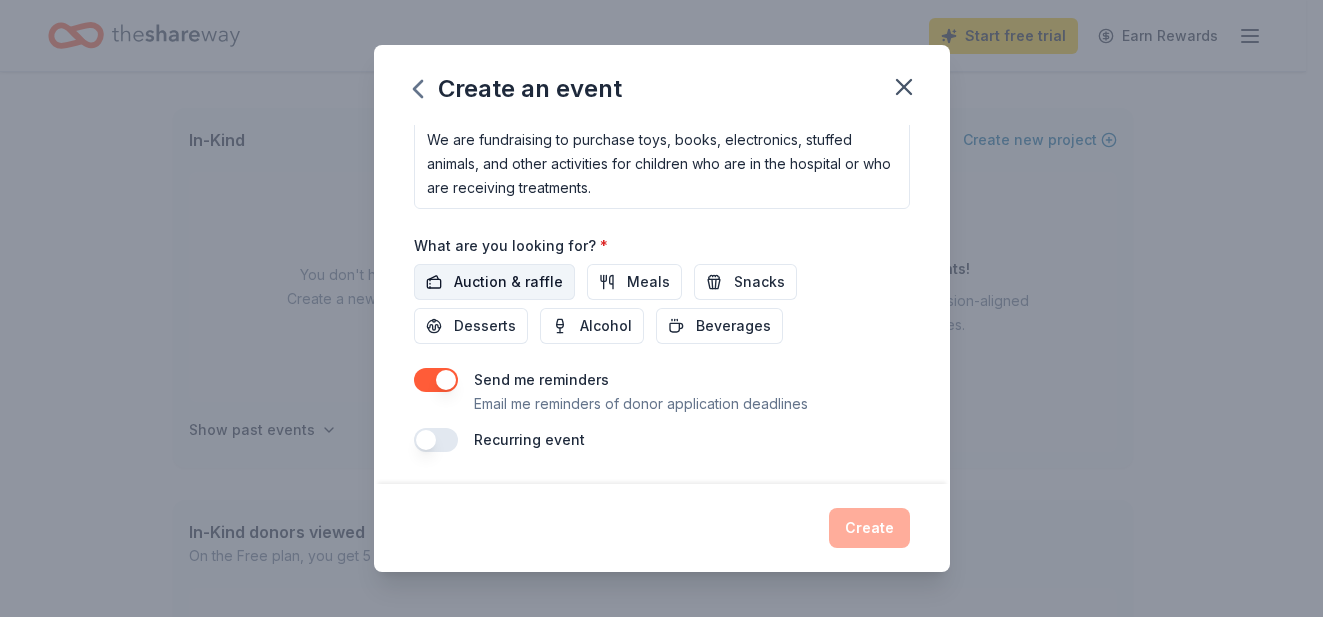 click on "Auction & raffle" at bounding box center (508, 282) 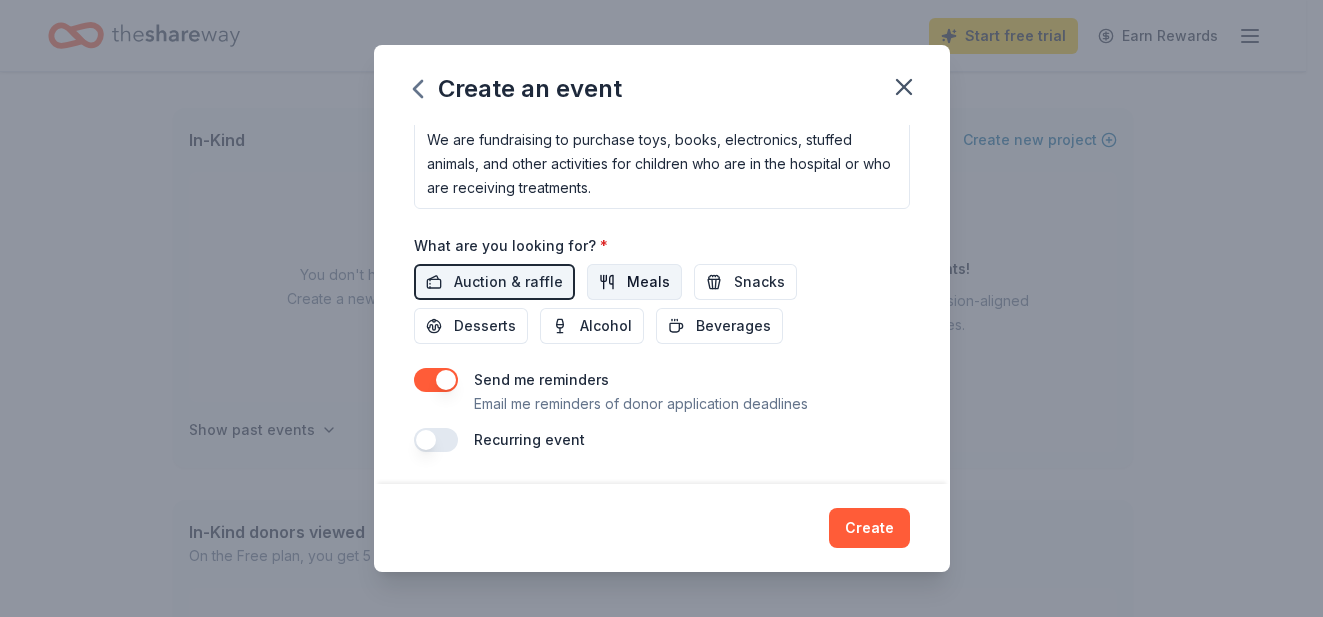 click on "Meals" at bounding box center (648, 282) 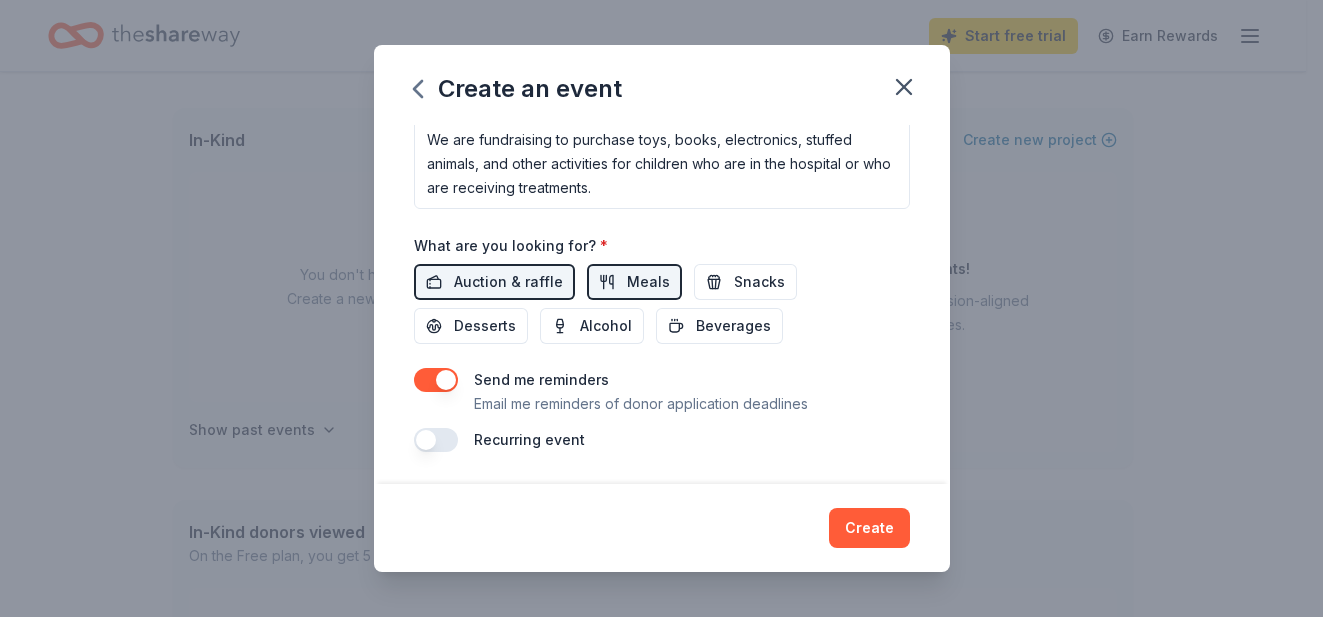 click on "Create" at bounding box center [869, 528] 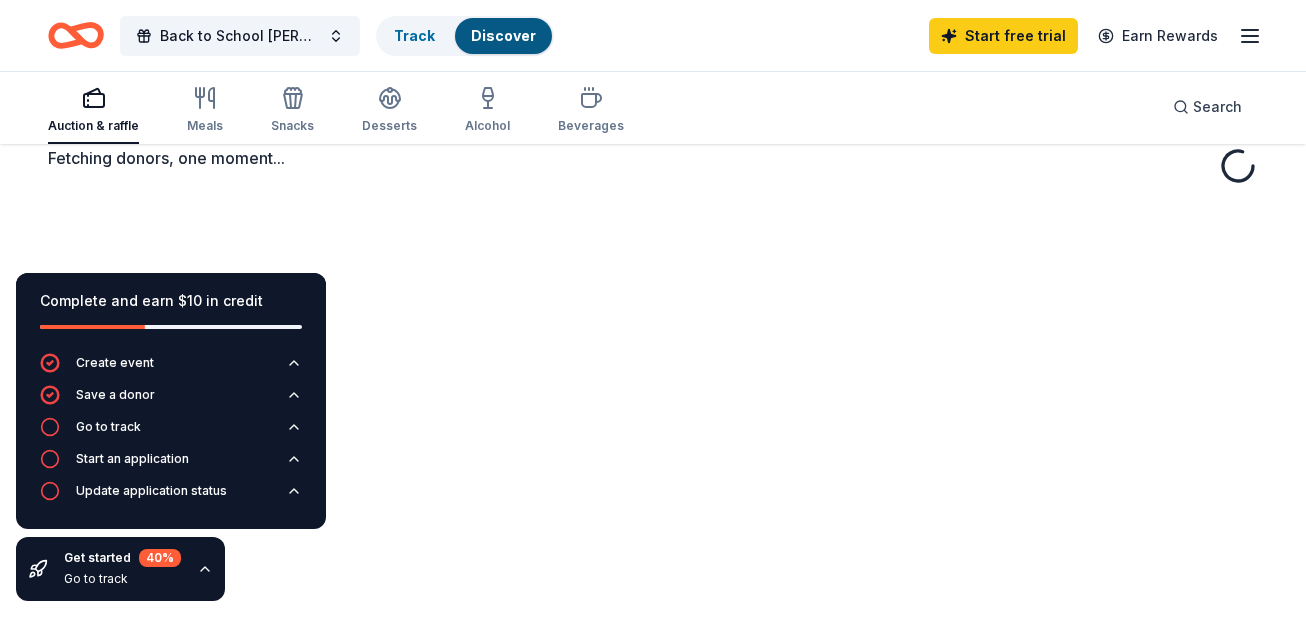scroll, scrollTop: 0, scrollLeft: 0, axis: both 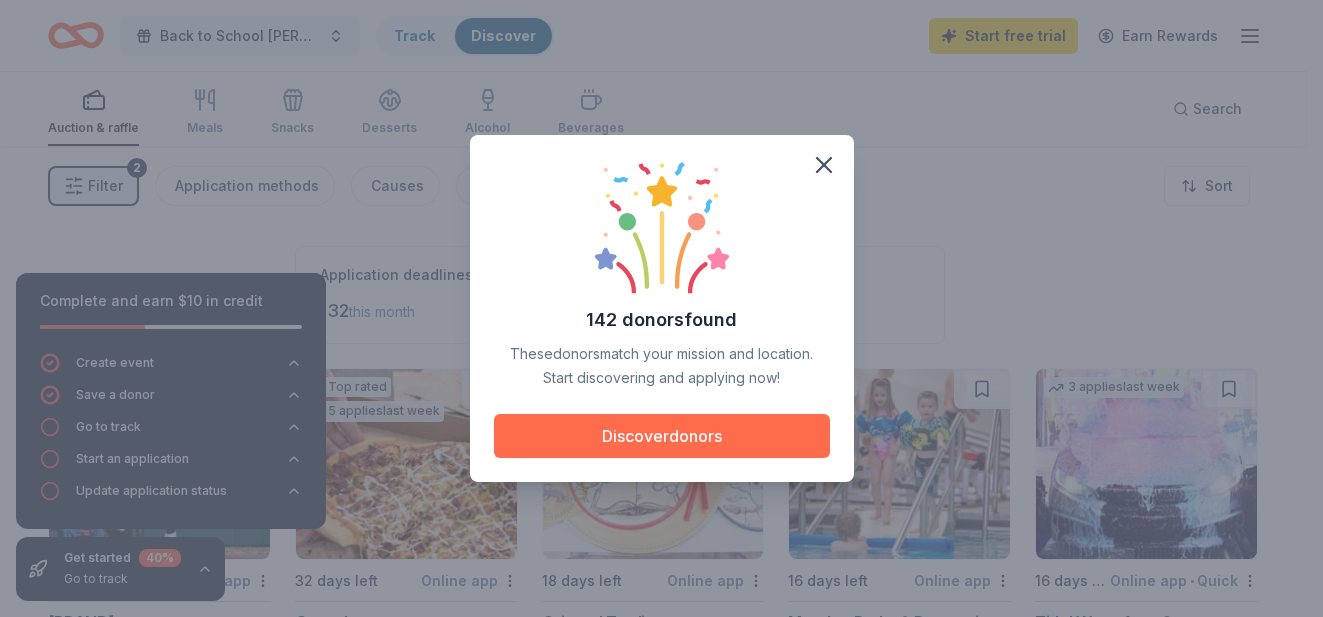 click on "Discover  donors" at bounding box center (662, 436) 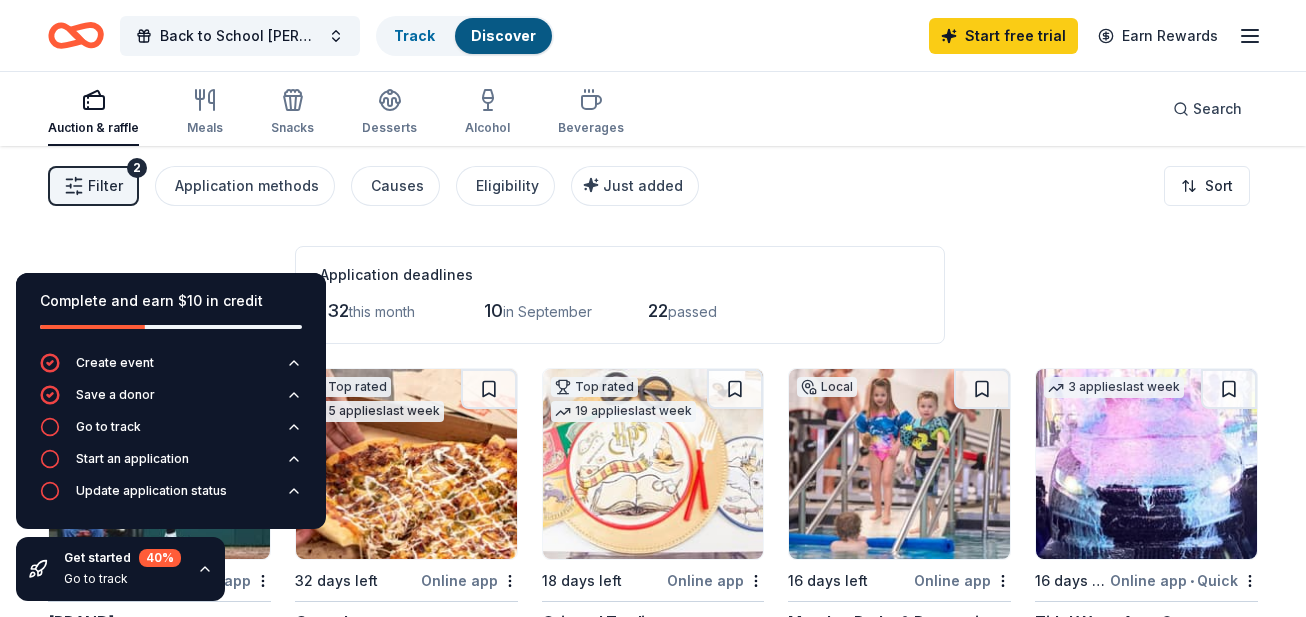 click on "Filter 2 Application methods Causes Eligibility Just added Sort" at bounding box center [653, 186] 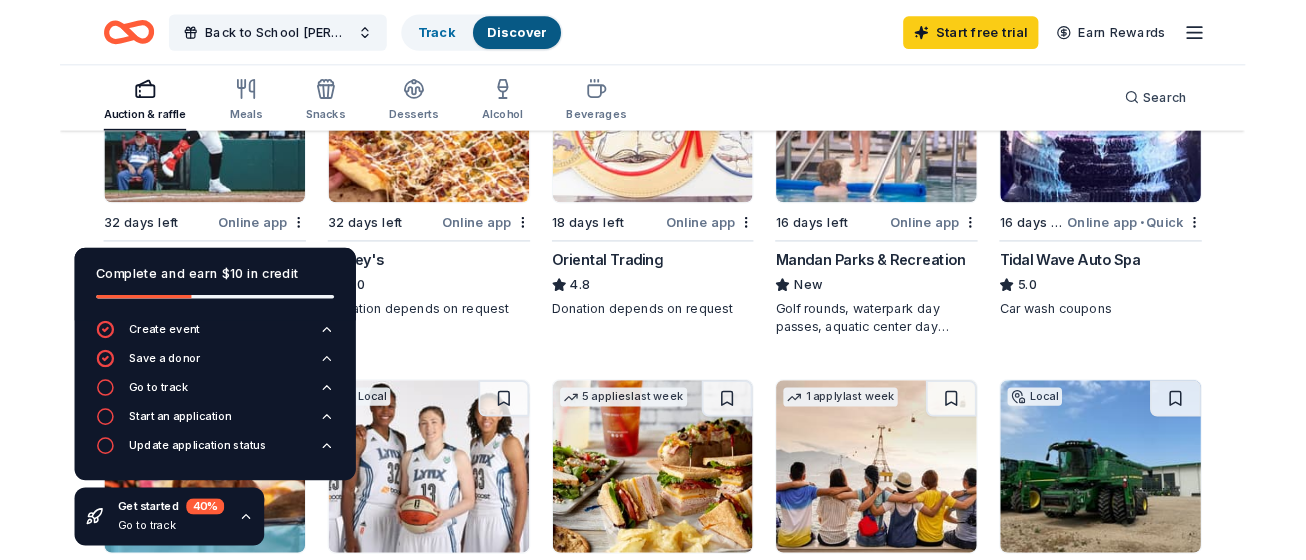 scroll, scrollTop: 298, scrollLeft: 0, axis: vertical 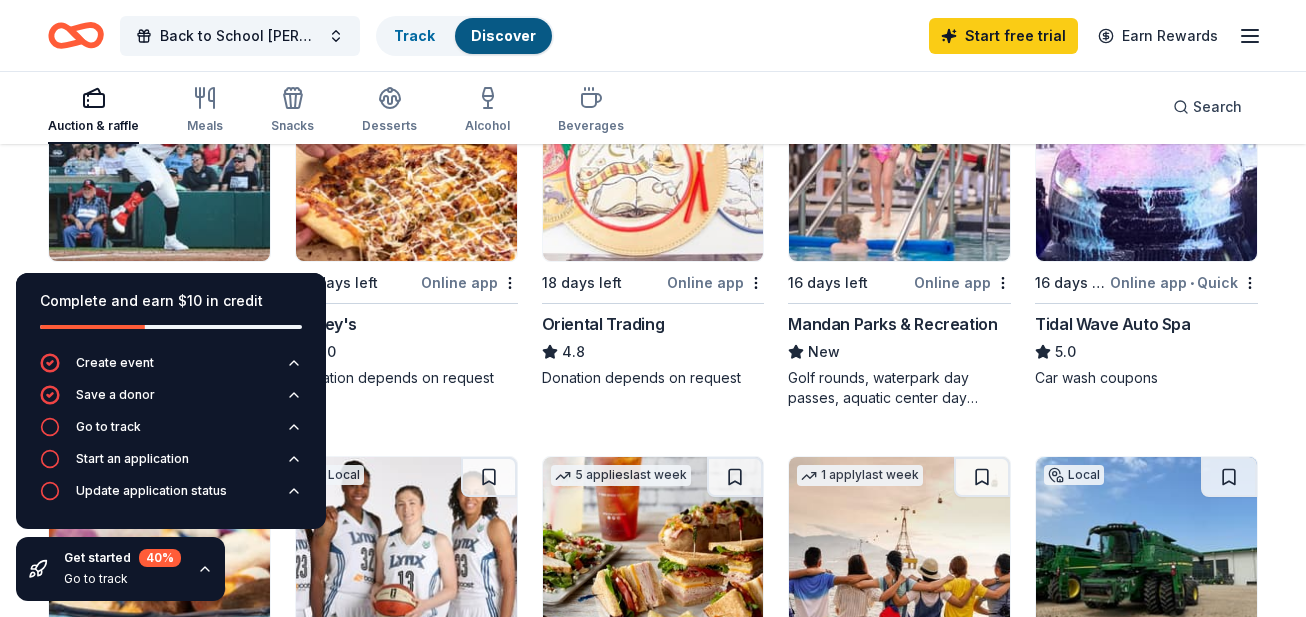 click on "Get started 40 % Go to track" at bounding box center (120, 569) 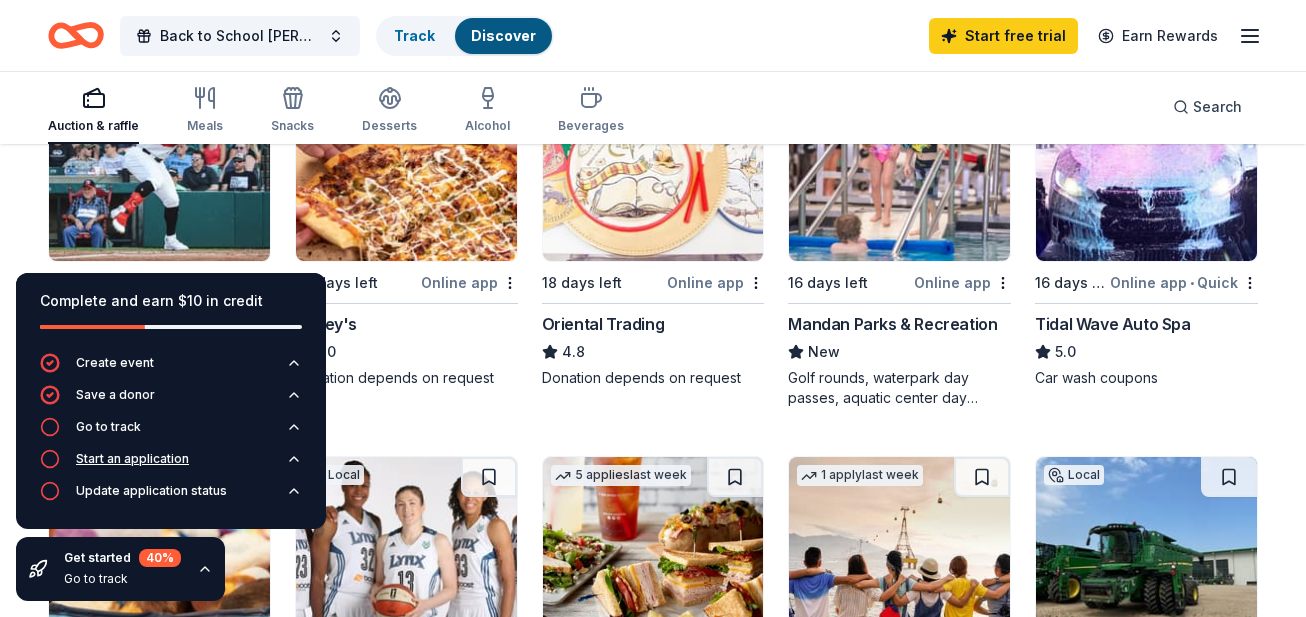 click on "Start an application" at bounding box center (114, 459) 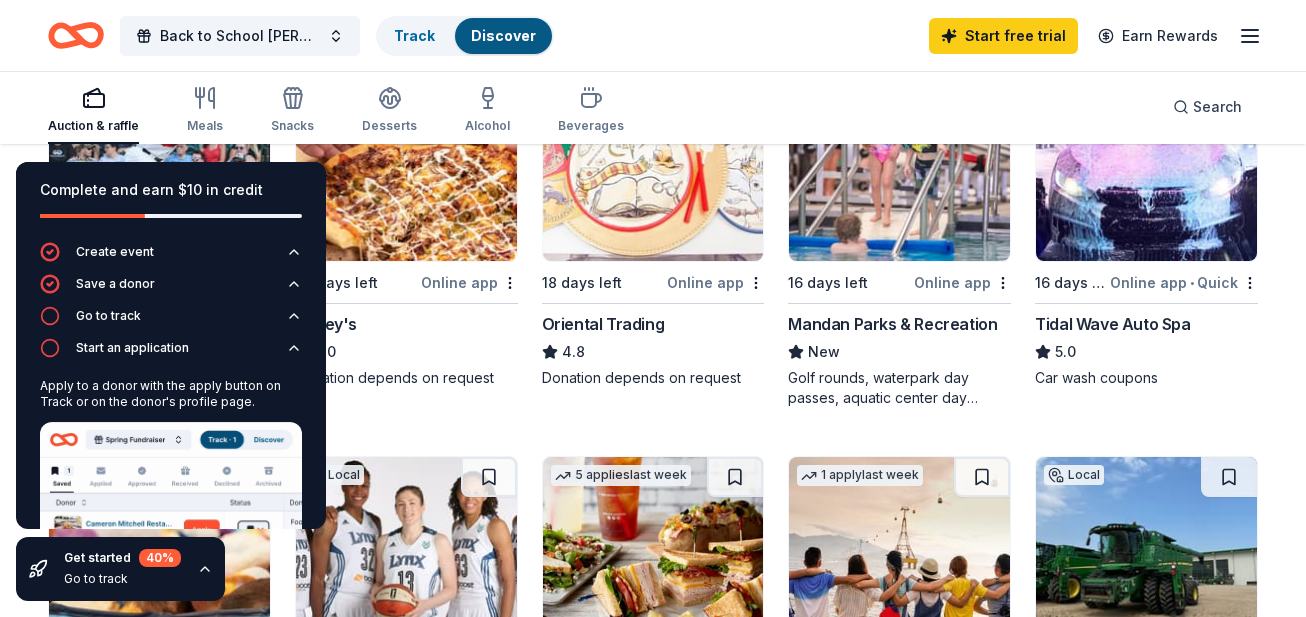 click on "Auction & raffle Meals Snacks Desserts Alcohol Beverages Search" at bounding box center [653, 107] 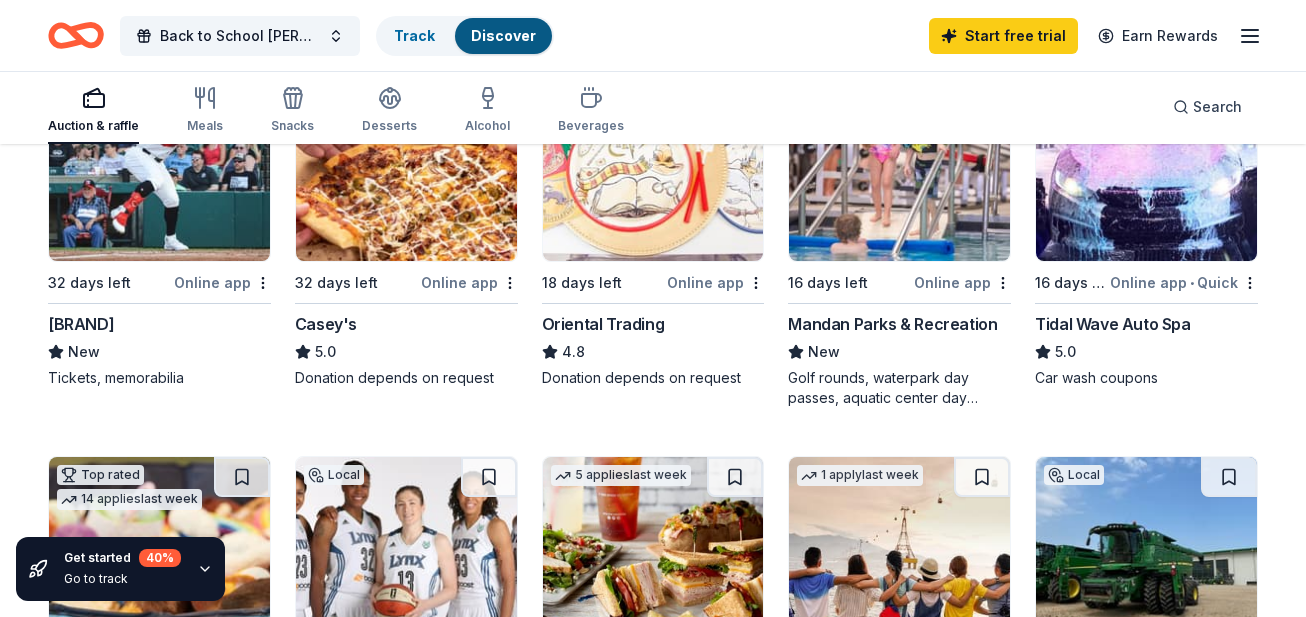 click at bounding box center (159, 166) 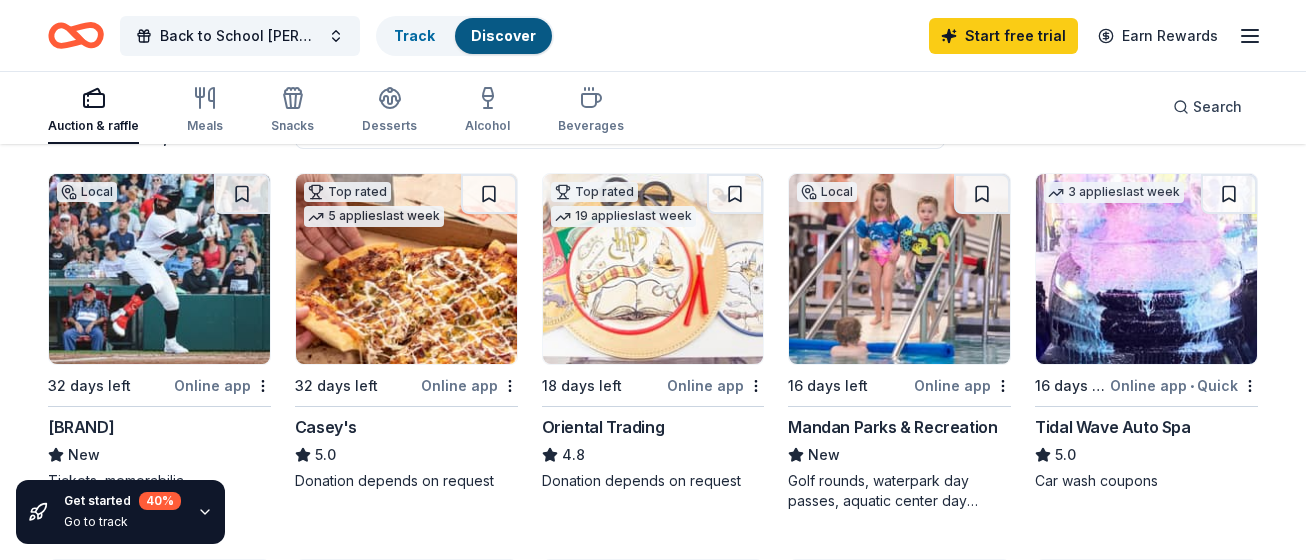 scroll, scrollTop: 185, scrollLeft: 0, axis: vertical 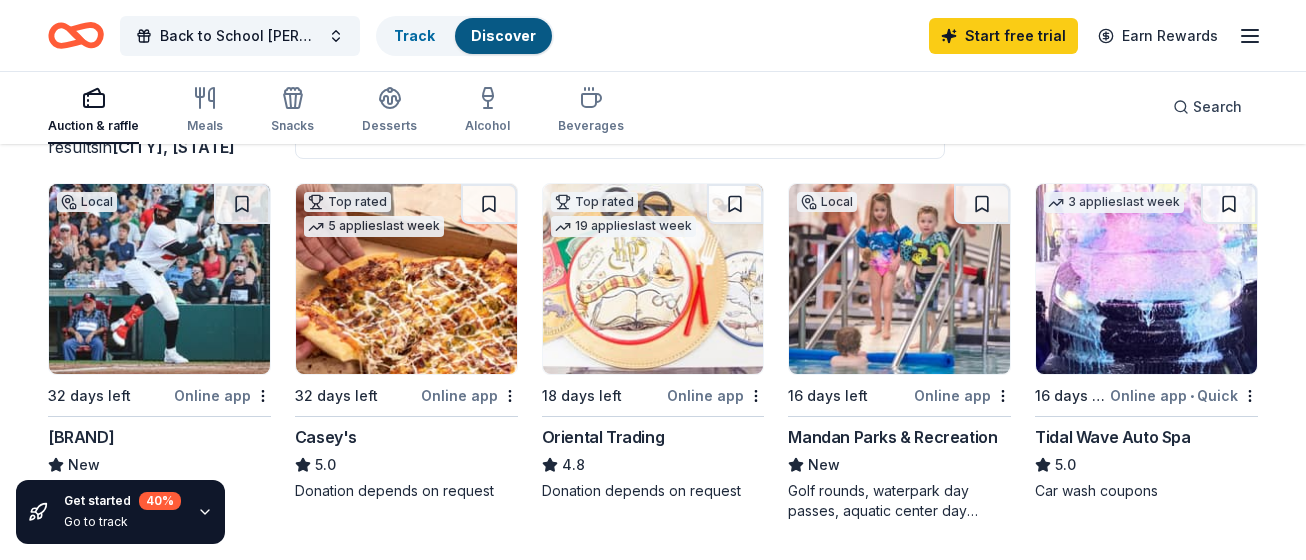 click at bounding box center (899, 279) 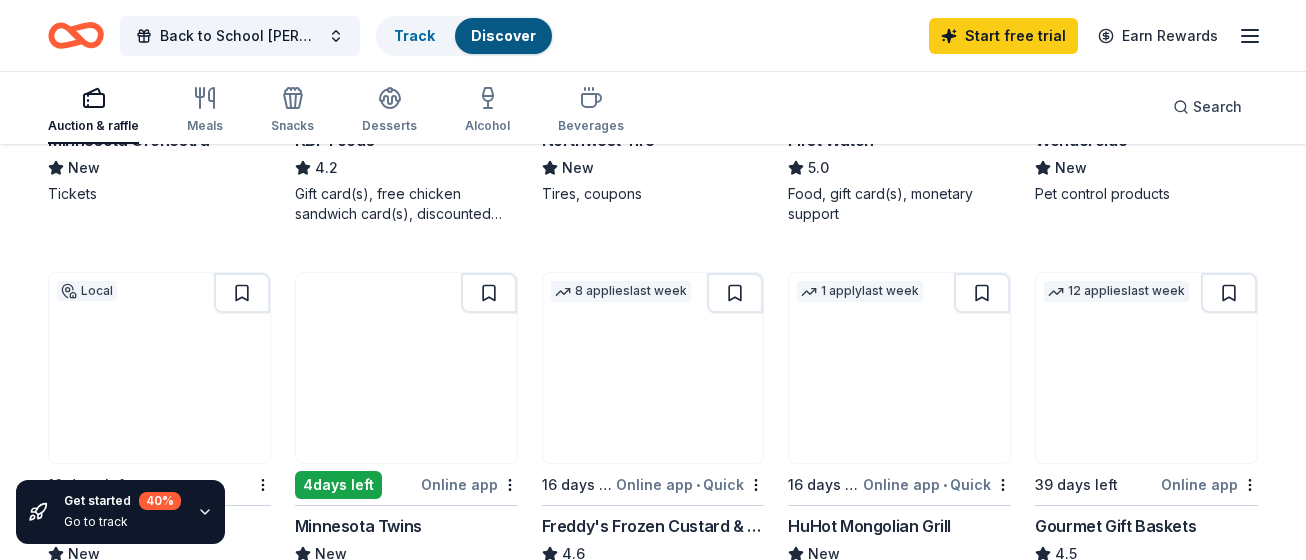 scroll, scrollTop: 1249, scrollLeft: 0, axis: vertical 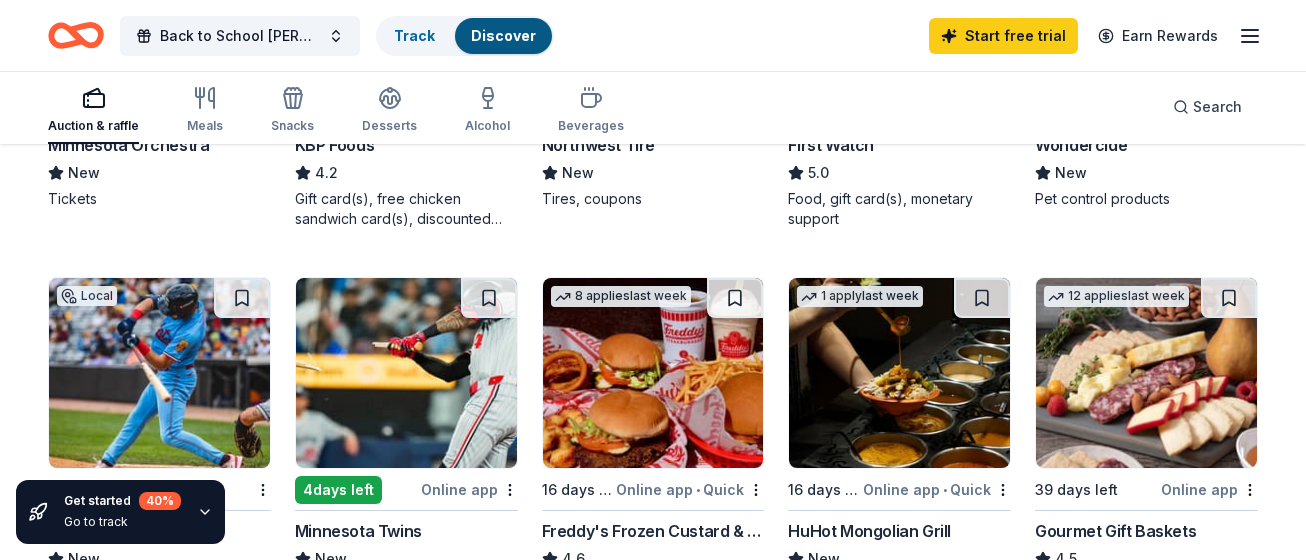 click at bounding box center (899, 373) 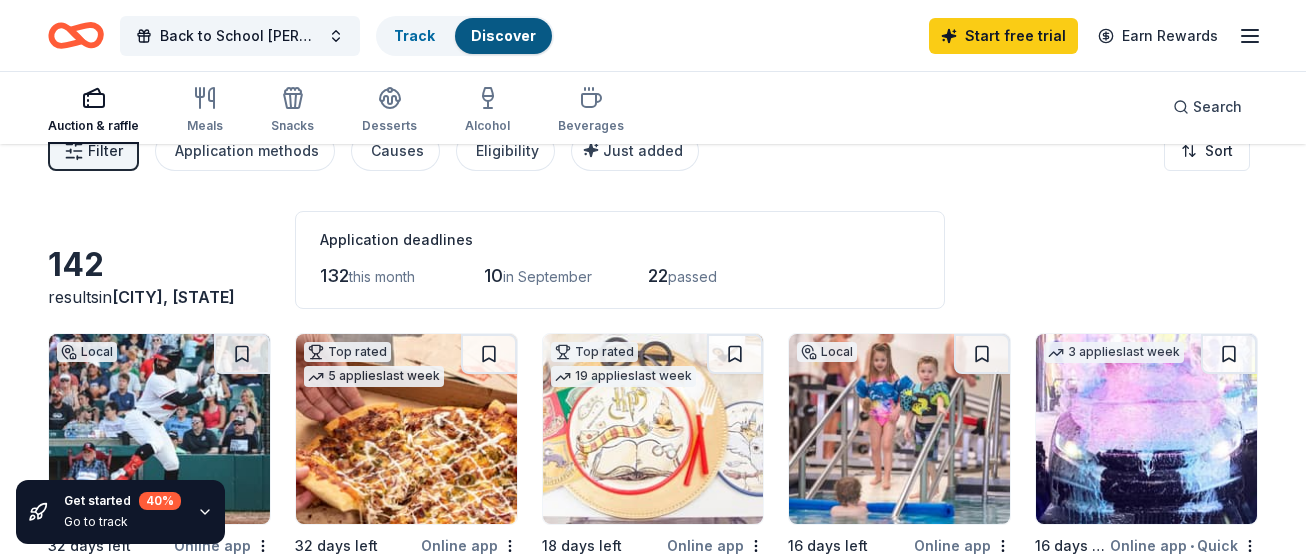 scroll, scrollTop: 0, scrollLeft: 0, axis: both 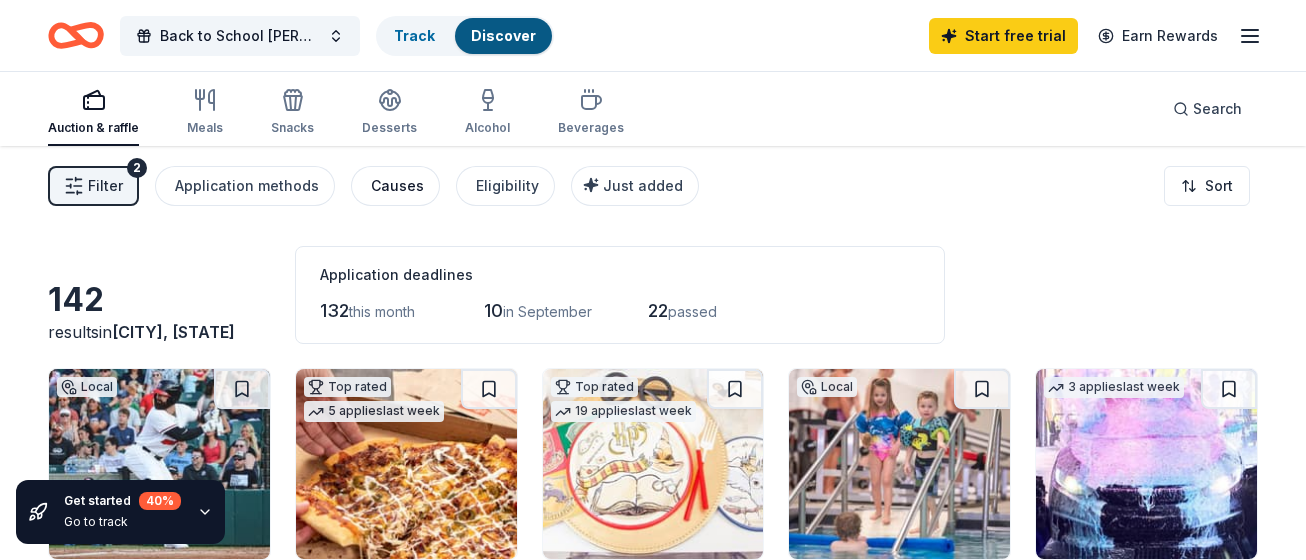 click on "Causes" at bounding box center (397, 186) 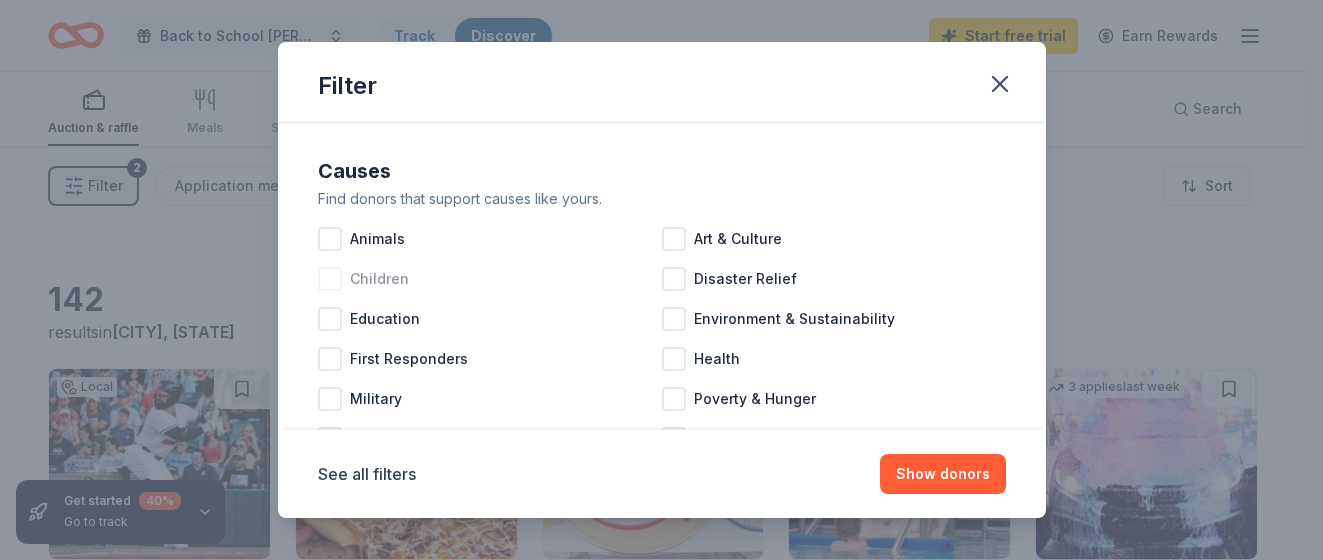 click at bounding box center (330, 279) 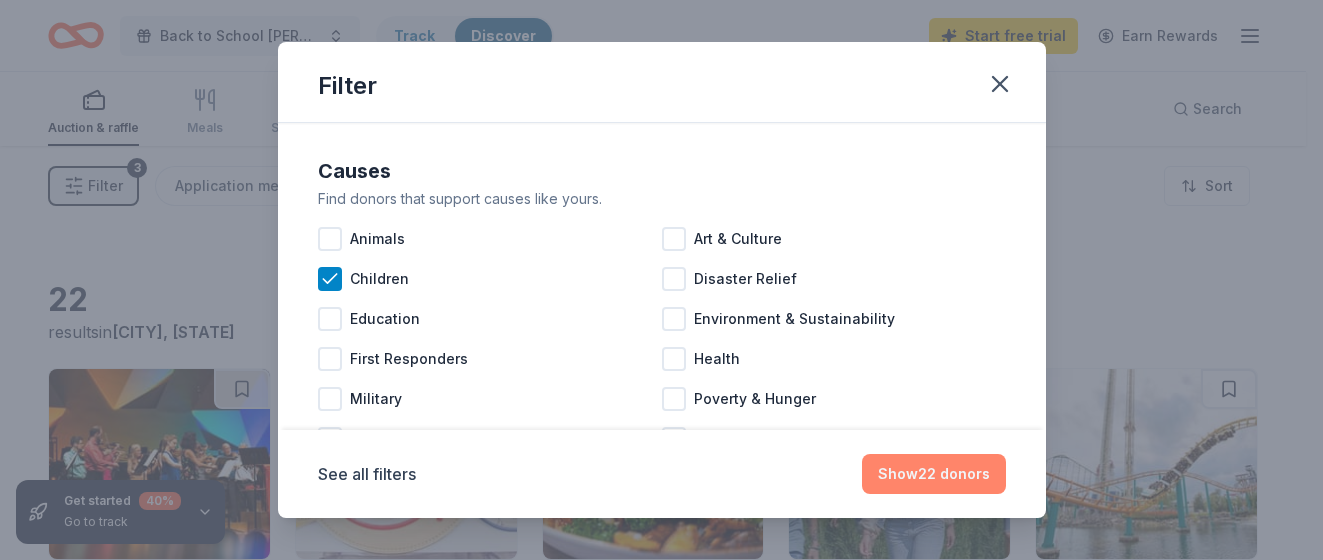 click on "Show  22   donors" at bounding box center [934, 474] 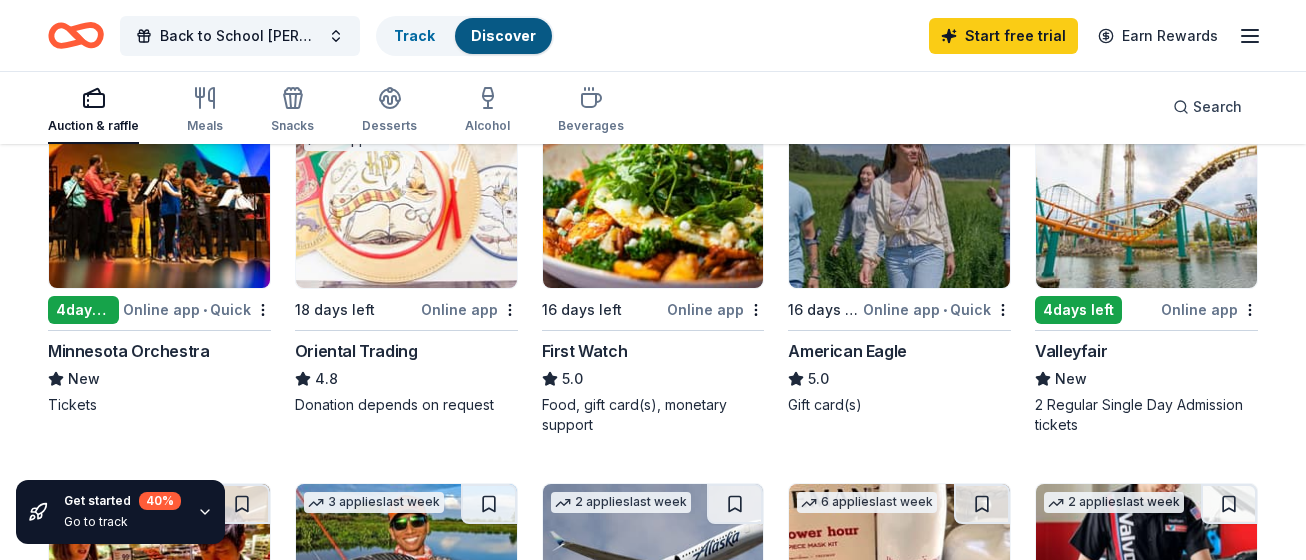 scroll, scrollTop: 276, scrollLeft: 0, axis: vertical 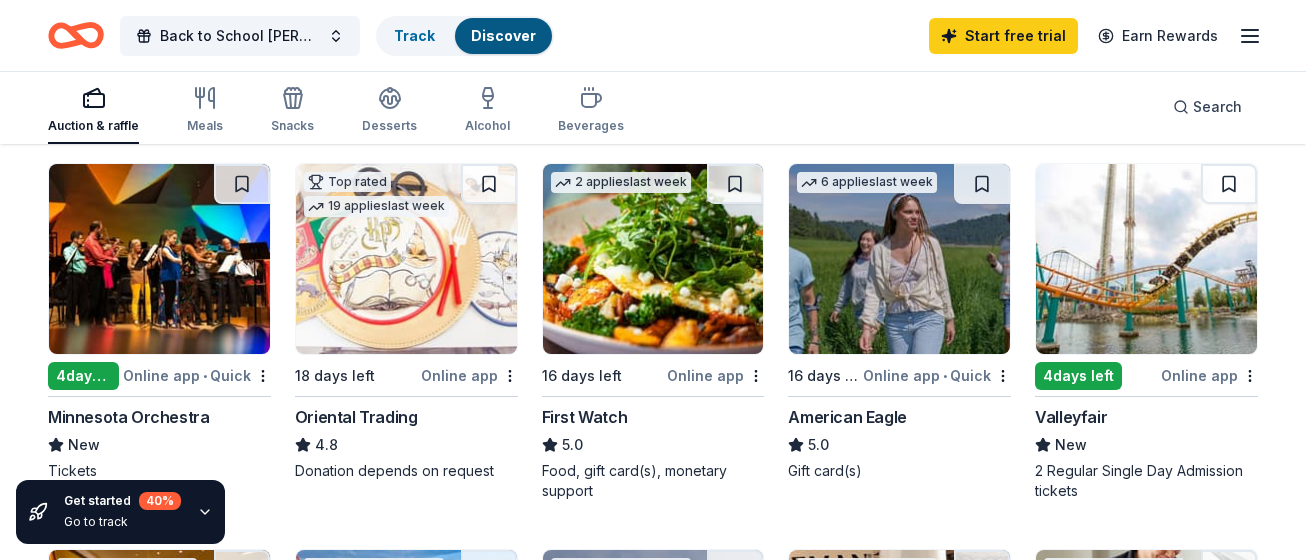 click at bounding box center (1146, 259) 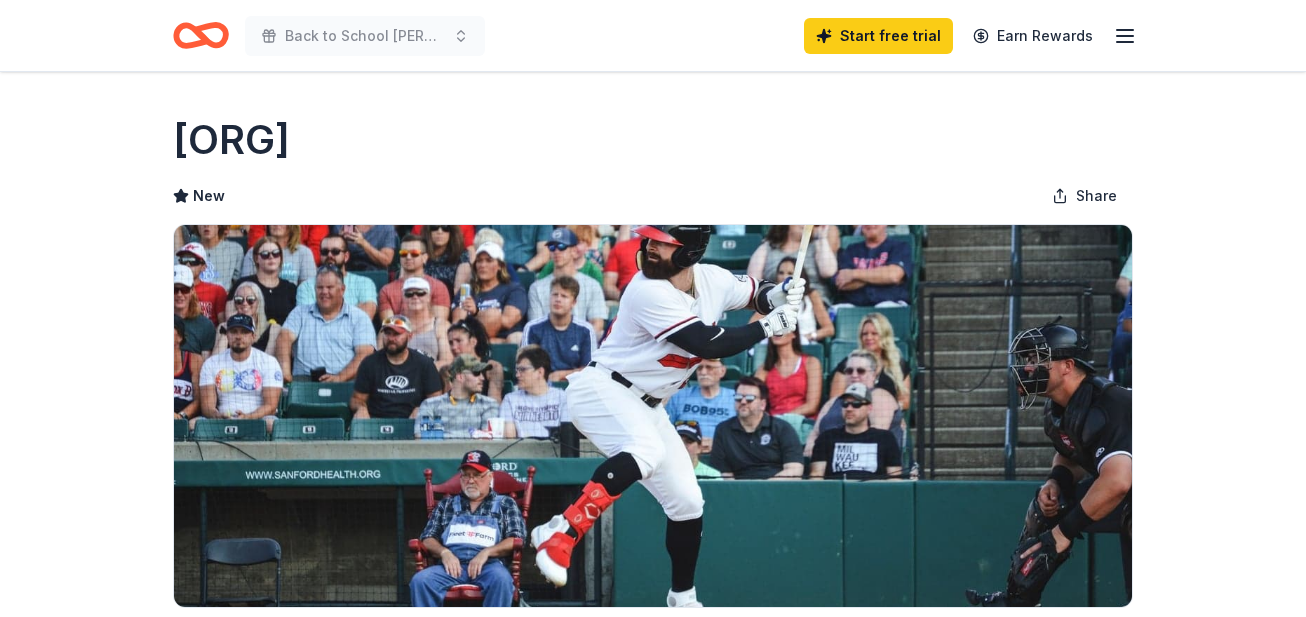 scroll, scrollTop: 0, scrollLeft: 0, axis: both 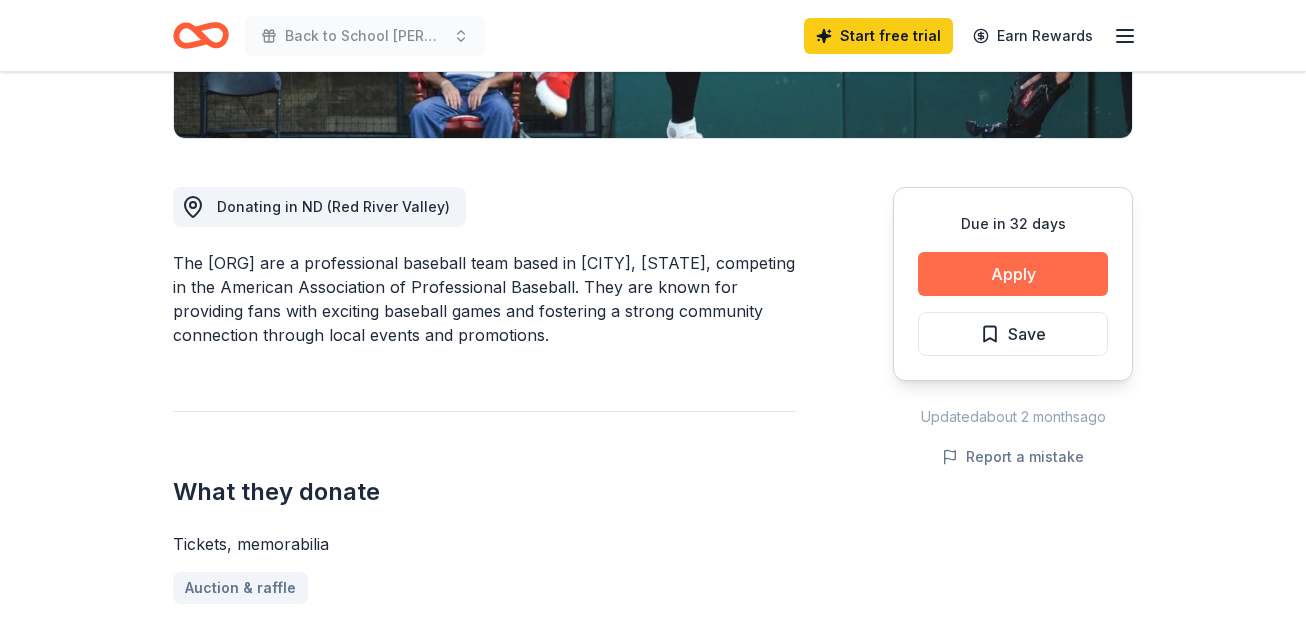 click on "Apply" at bounding box center (1013, 274) 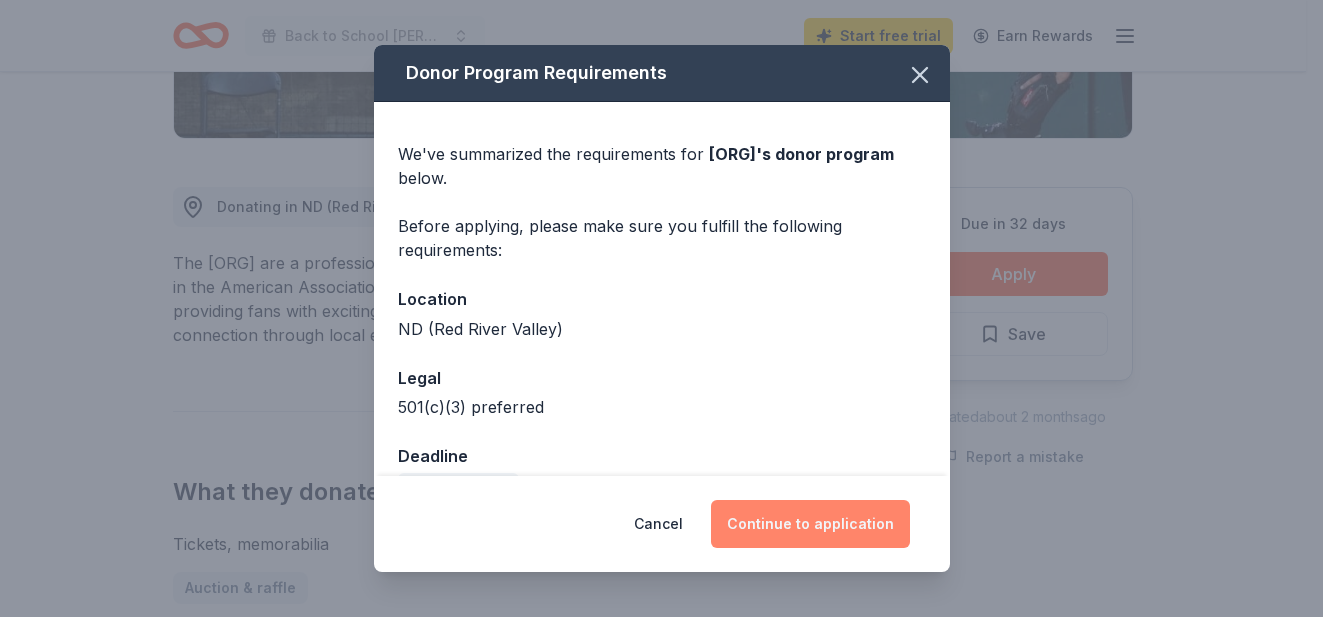 click on "Continue to application" at bounding box center (810, 524) 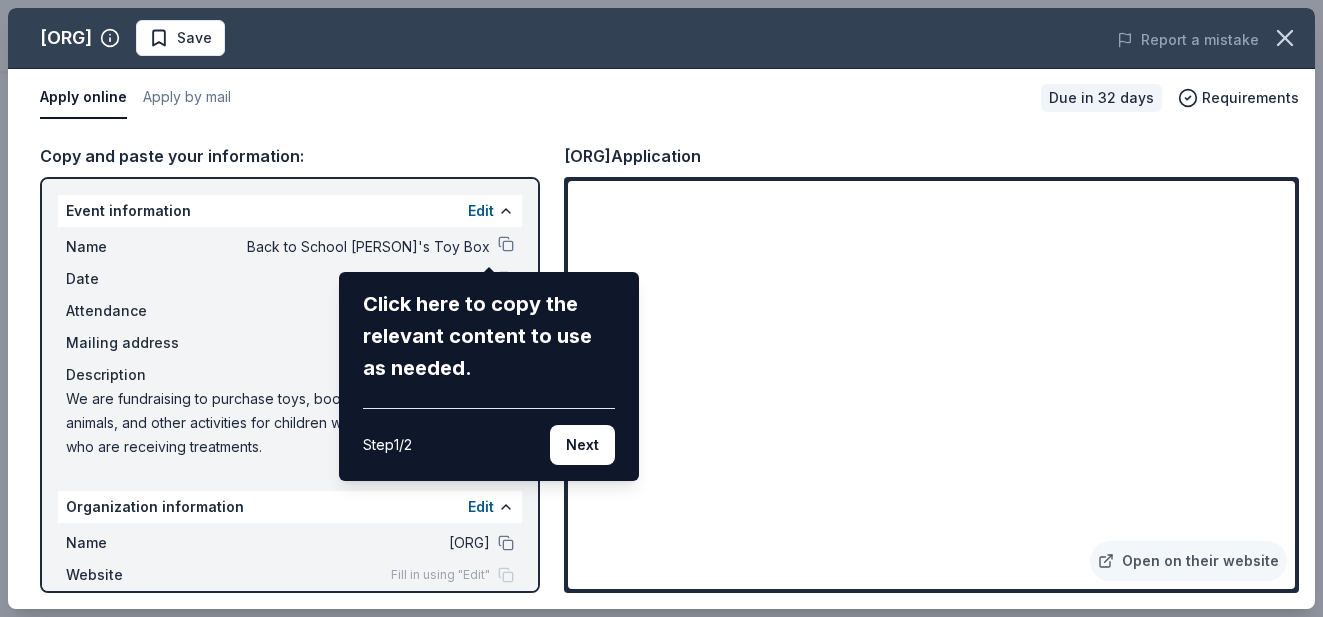 click on "Next" at bounding box center (582, 445) 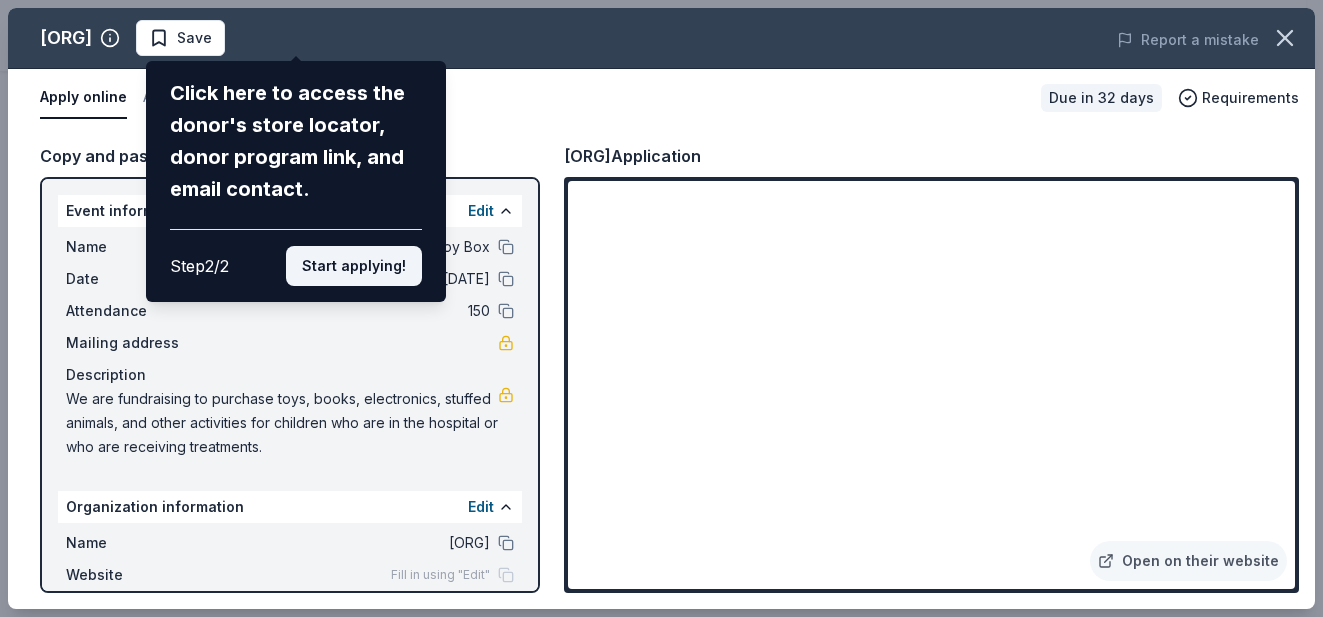 click on "Start applying!" at bounding box center (354, 266) 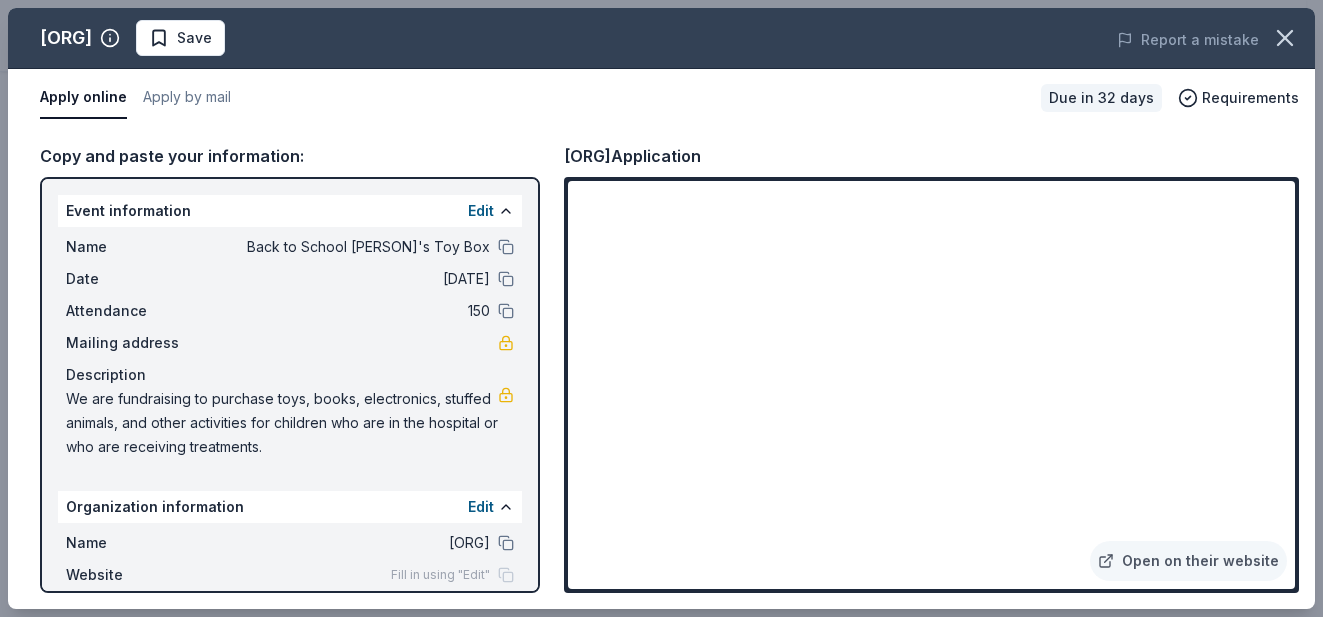 drag, startPoint x: 1315, startPoint y: 92, endPoint x: 1312, endPoint y: 143, distance: 51.088158 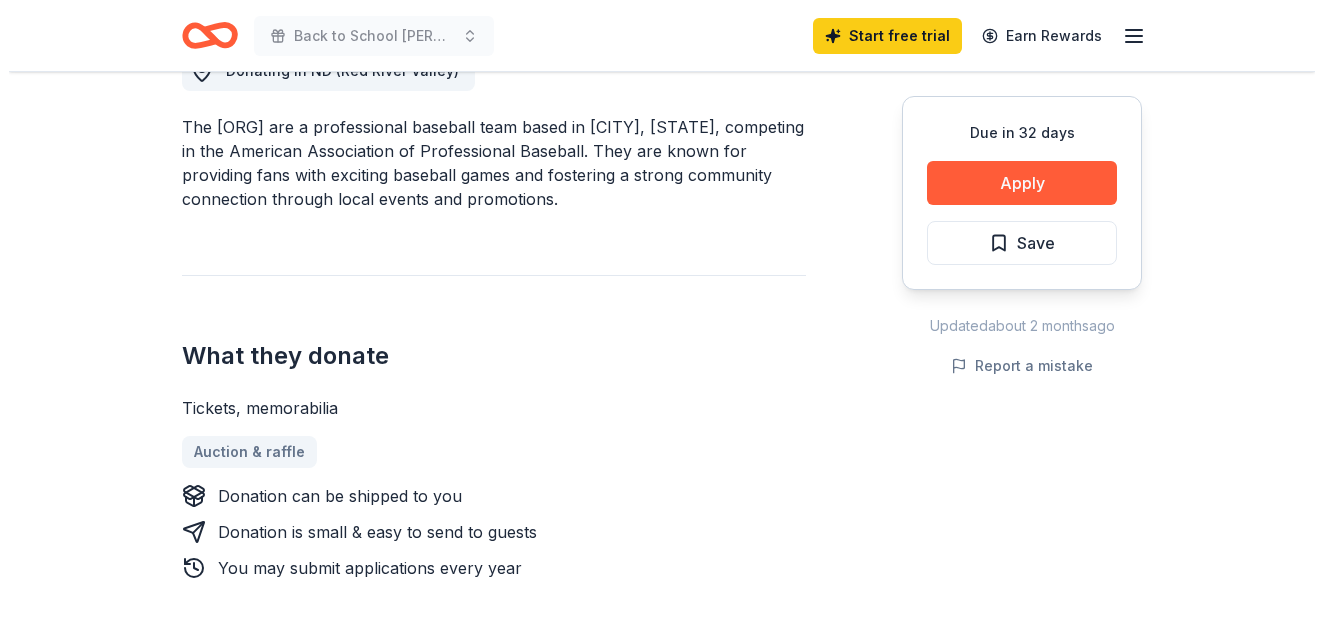 scroll, scrollTop: 609, scrollLeft: 0, axis: vertical 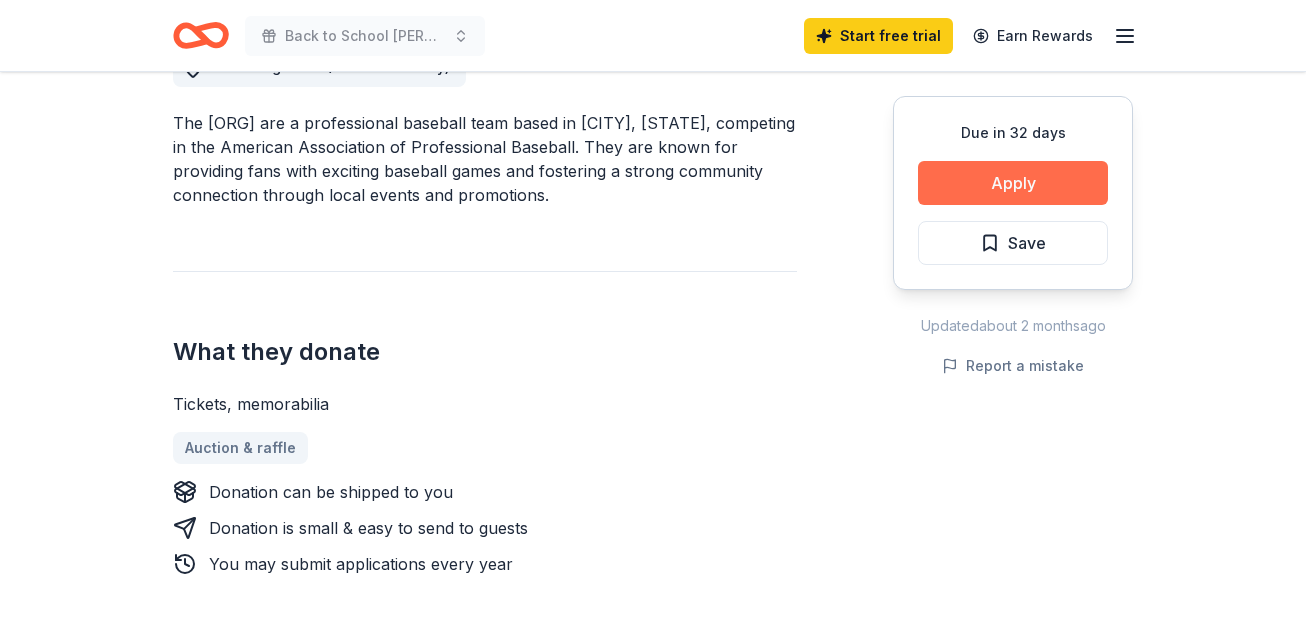 click on "Apply" at bounding box center (1013, 183) 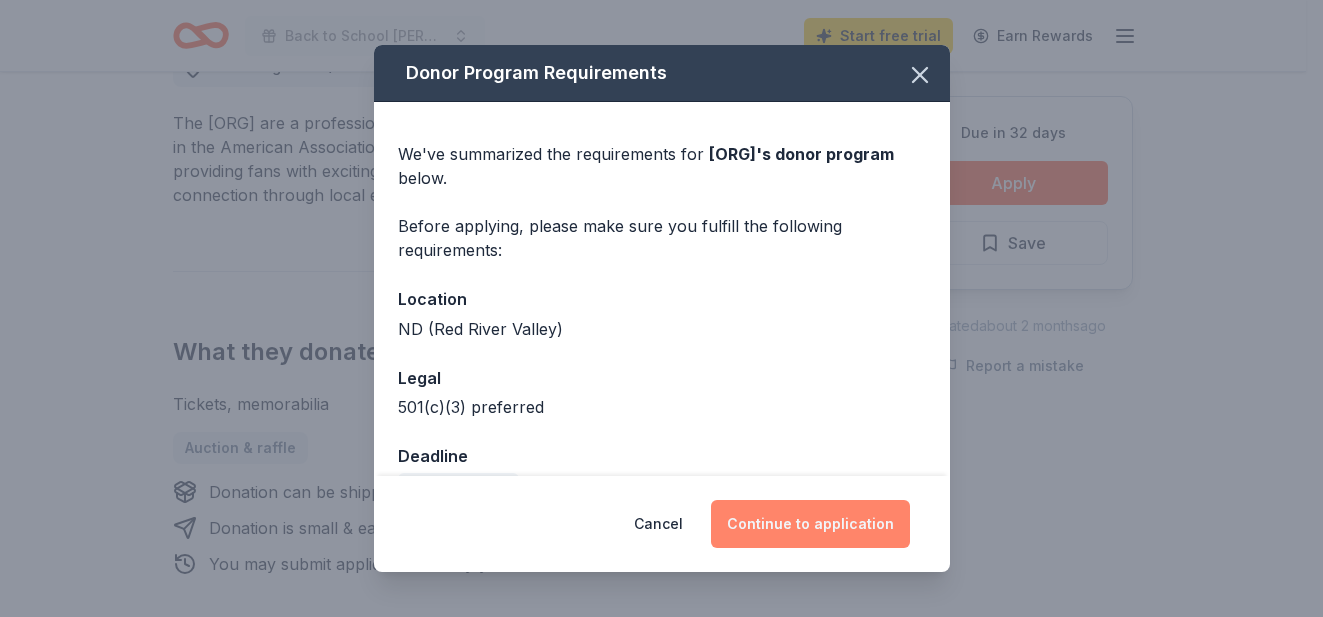 click on "Continue to application" at bounding box center (810, 524) 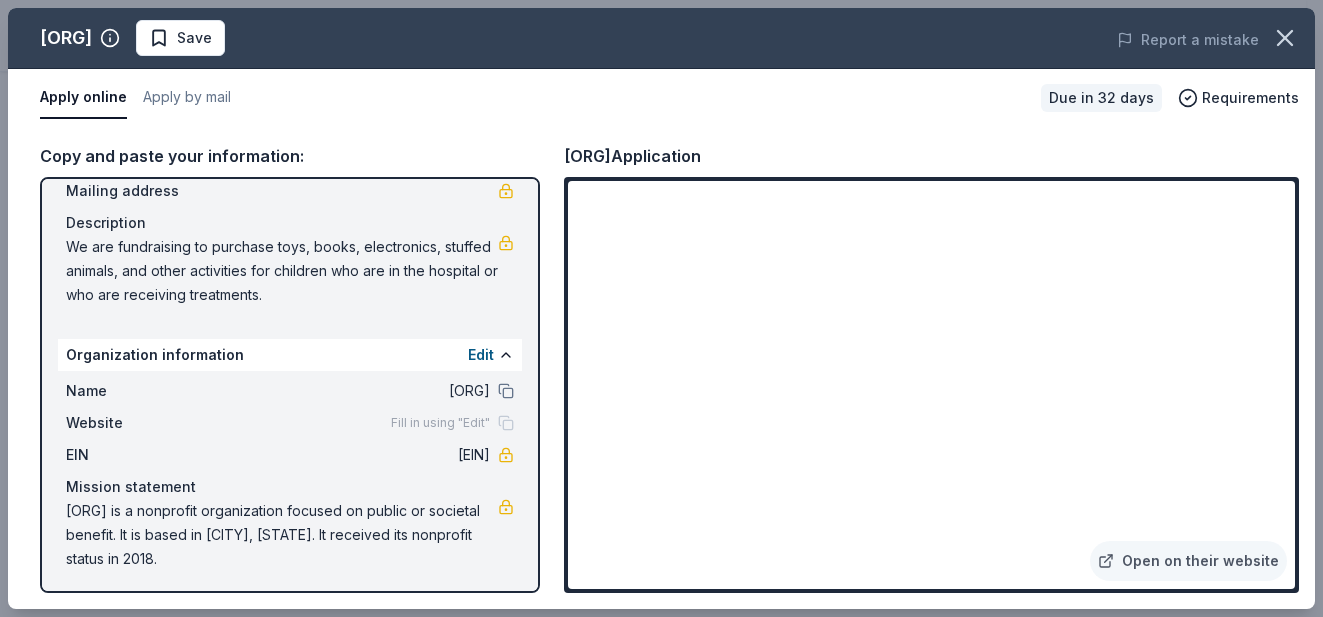 scroll, scrollTop: 156, scrollLeft: 0, axis: vertical 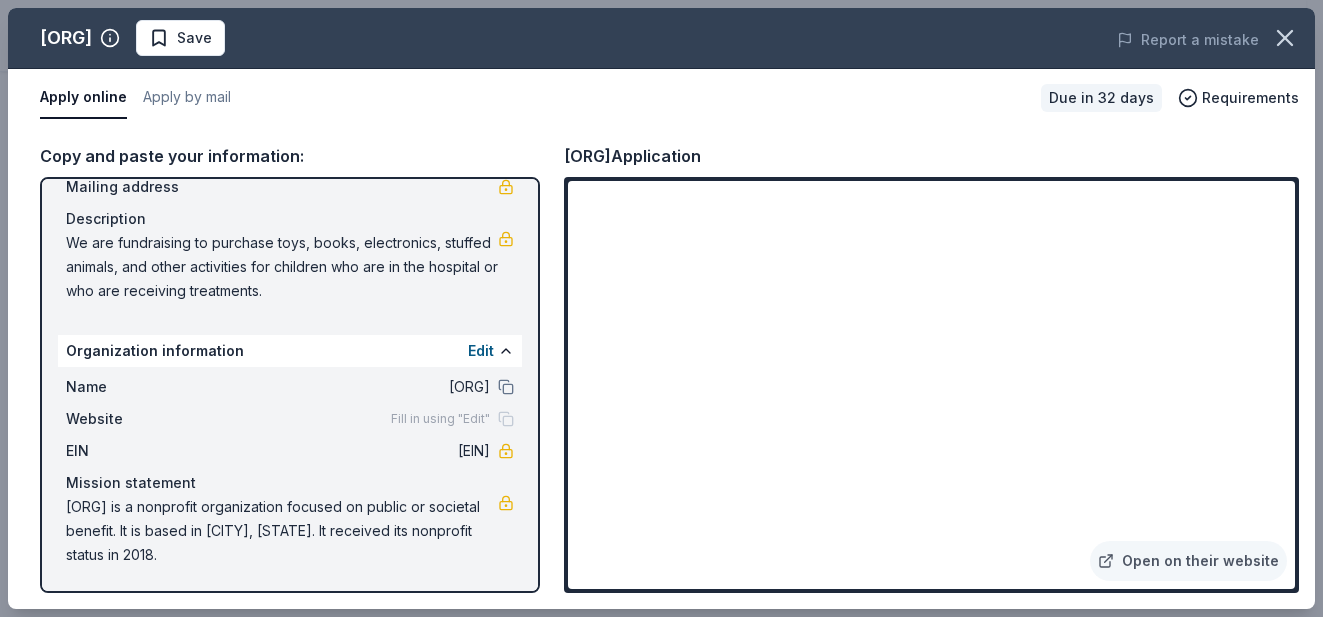 click on "We are fundraising to purchase toys, books, electronics, stuffed animals, and other activities for children who are in the hospital or who are receiving treatments." at bounding box center [282, 267] 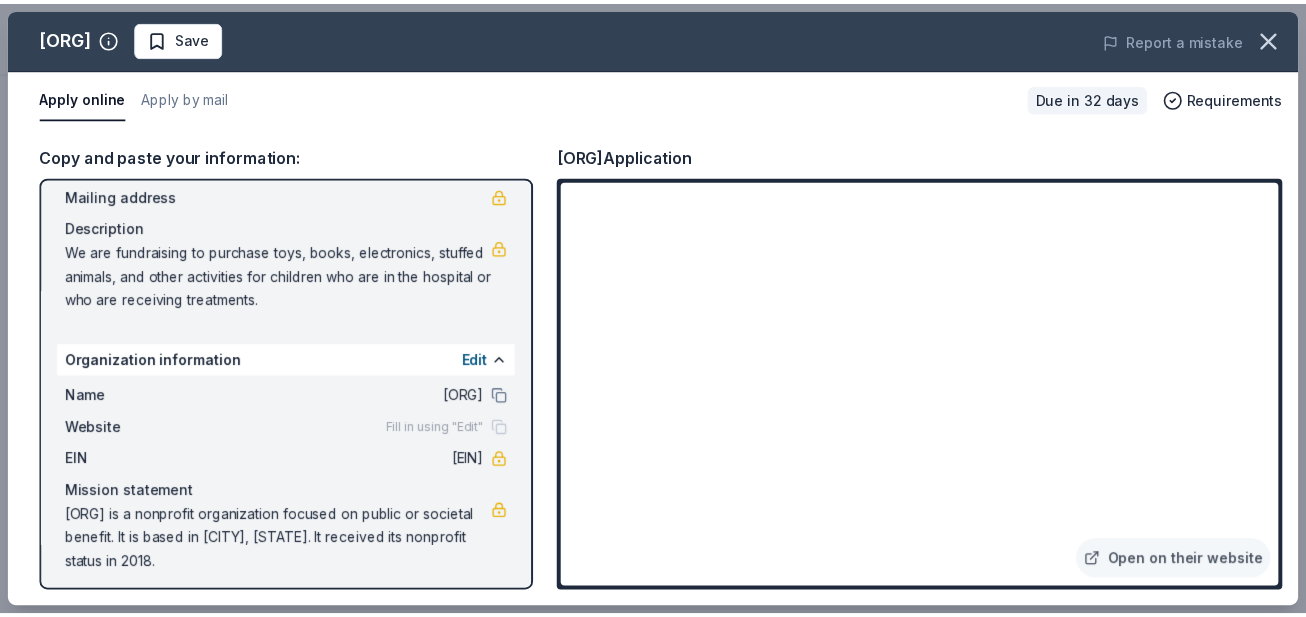 scroll, scrollTop: 0, scrollLeft: 0, axis: both 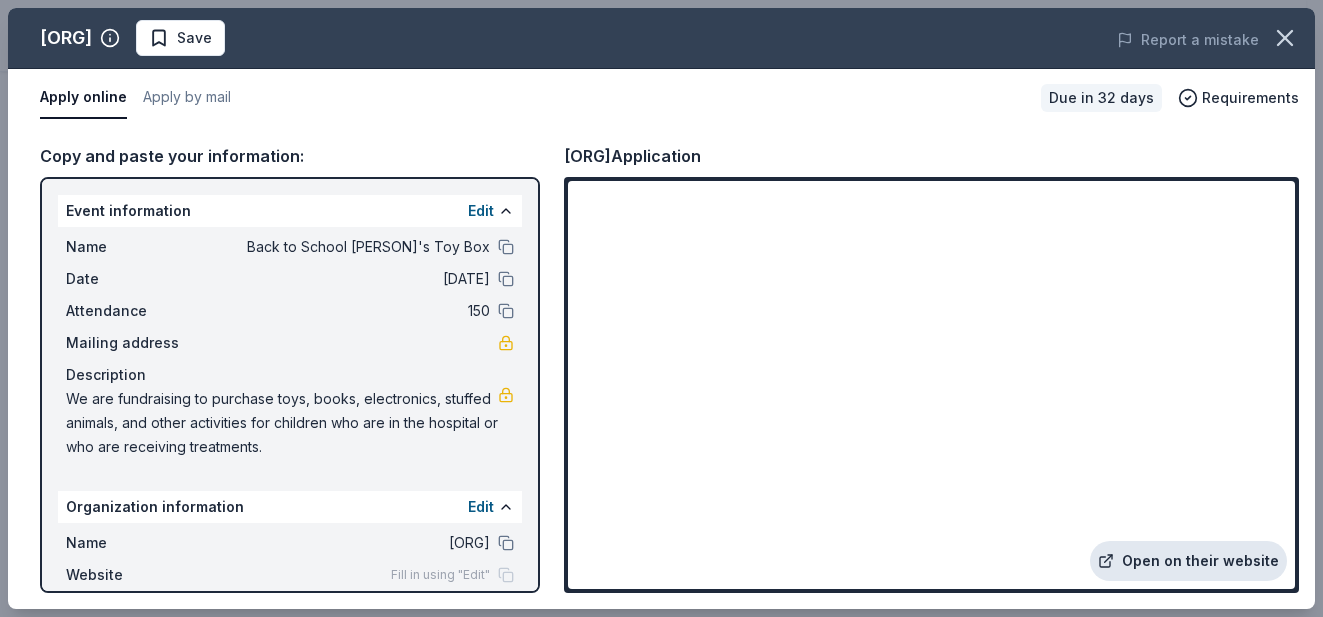 click on "Open on their website" at bounding box center [1188, 561] 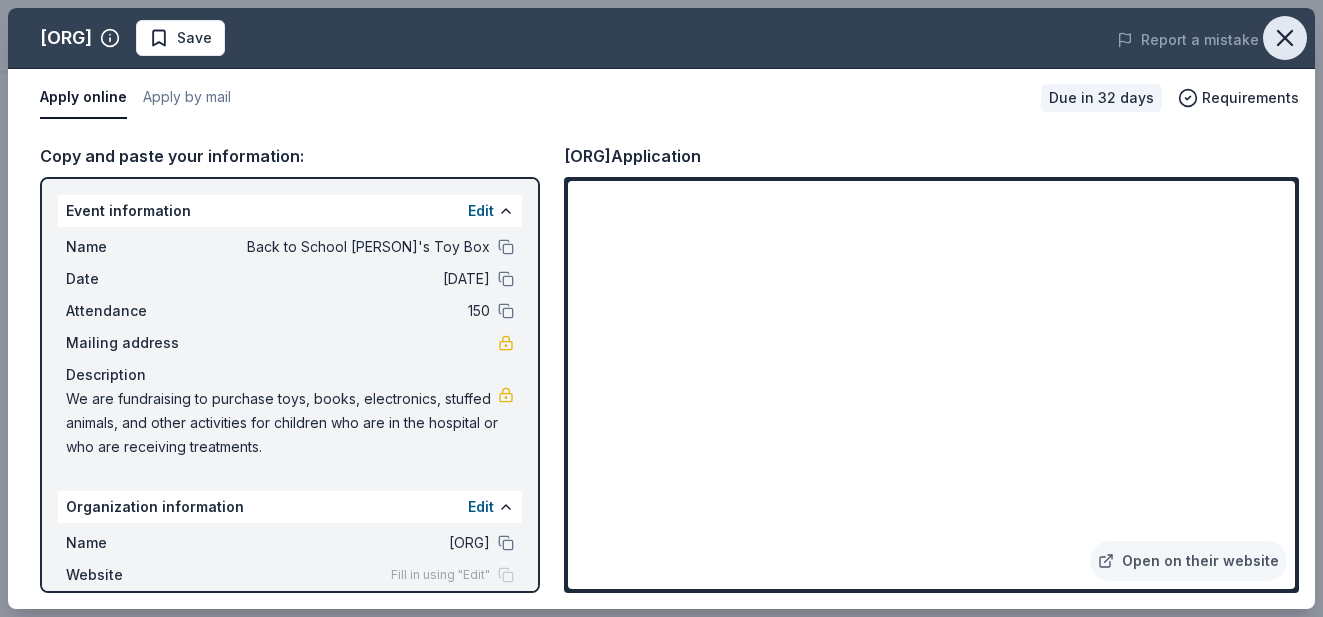click 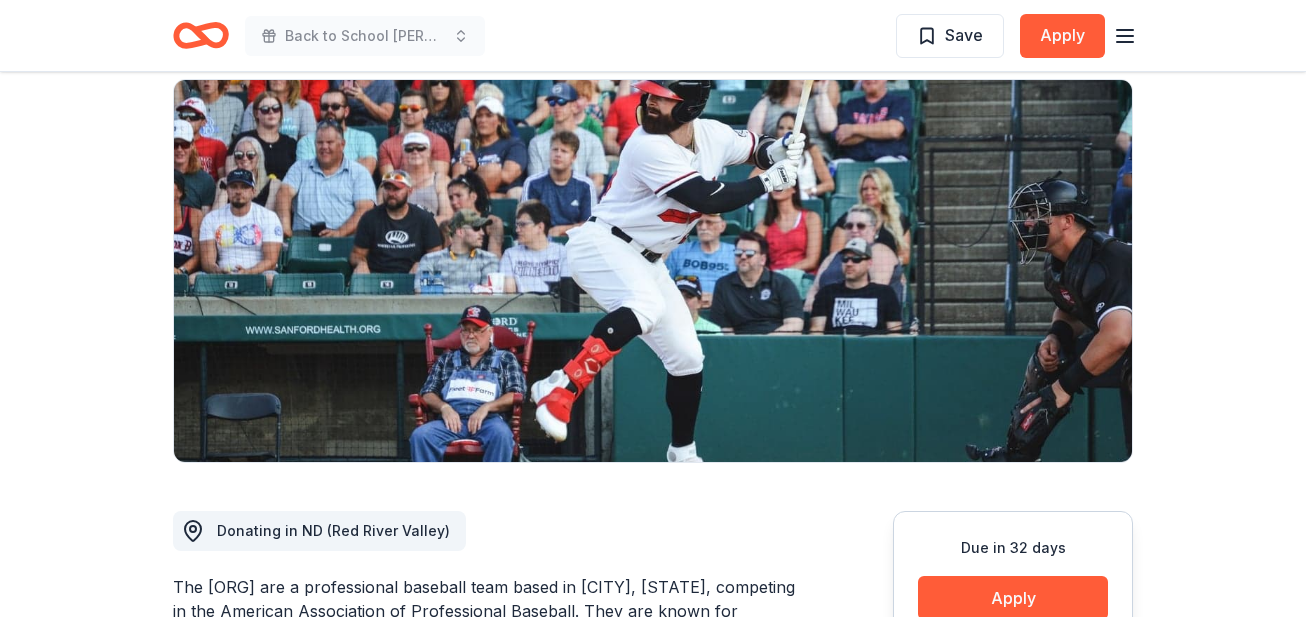 scroll, scrollTop: 0, scrollLeft: 0, axis: both 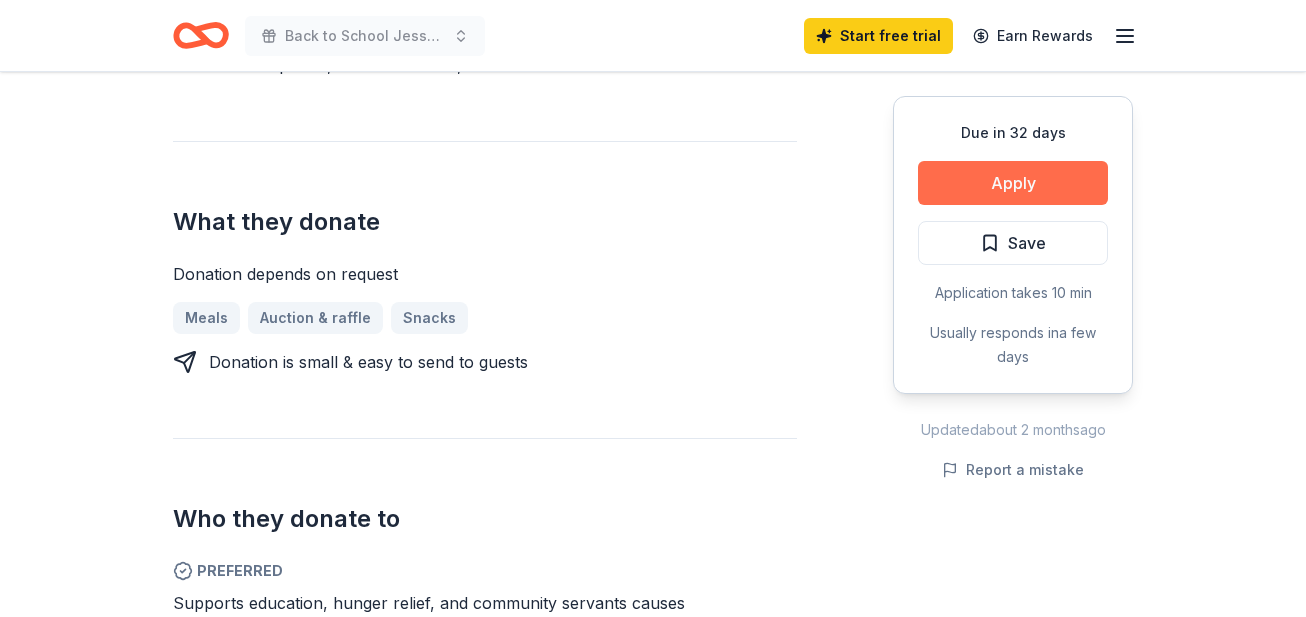 click on "Apply" at bounding box center [1013, 183] 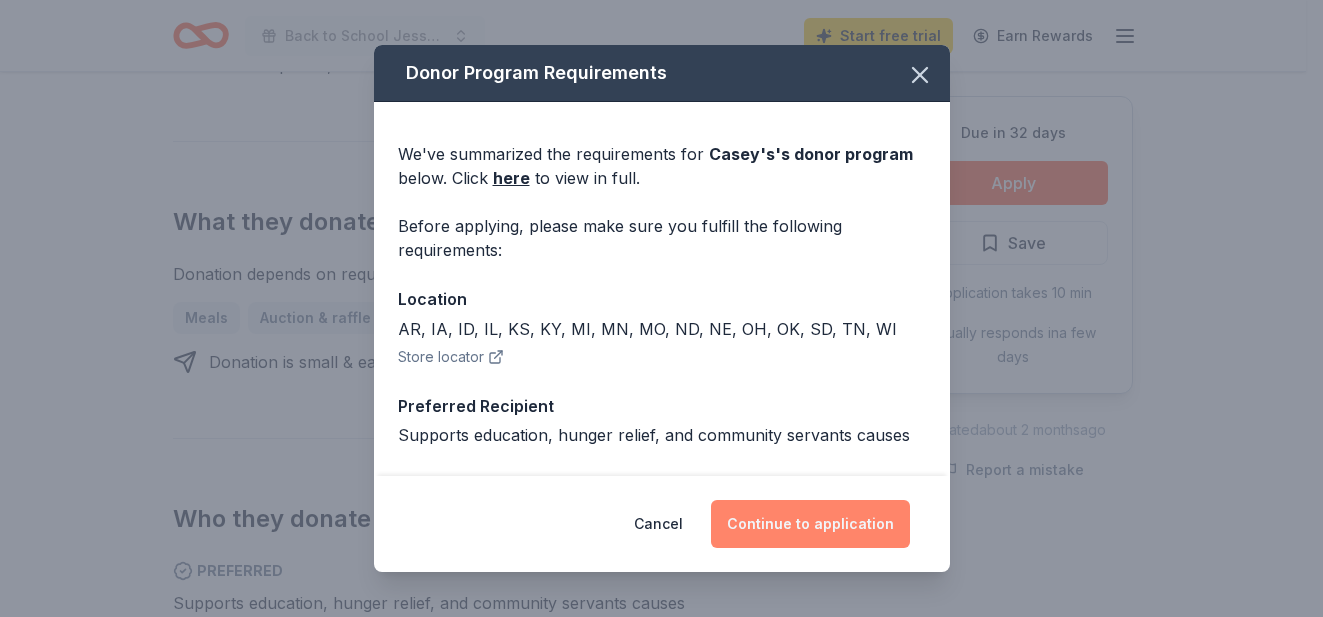 click on "Continue to application" at bounding box center [810, 524] 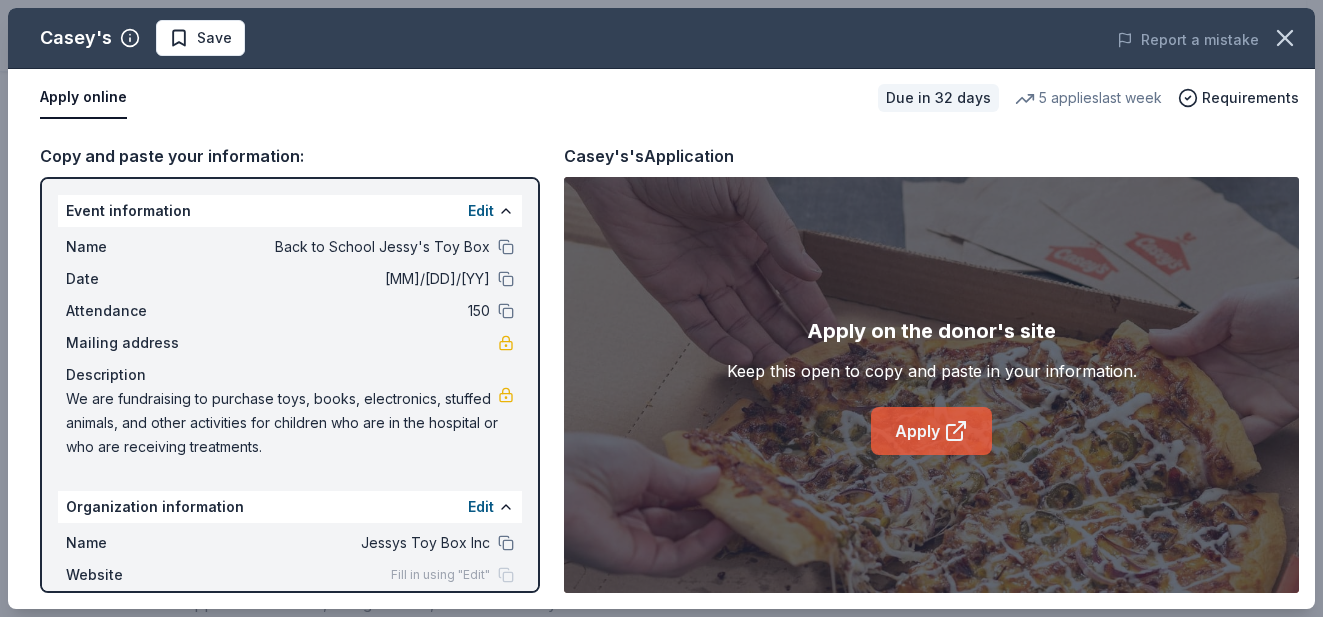 click on "Apply" at bounding box center (931, 431) 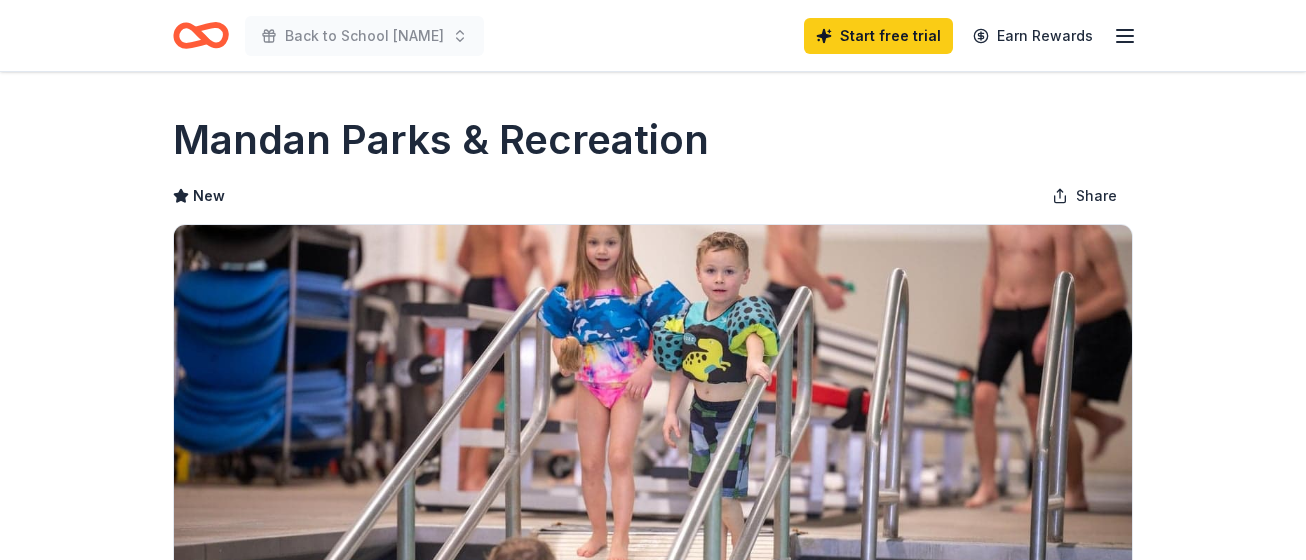 scroll, scrollTop: 0, scrollLeft: 0, axis: both 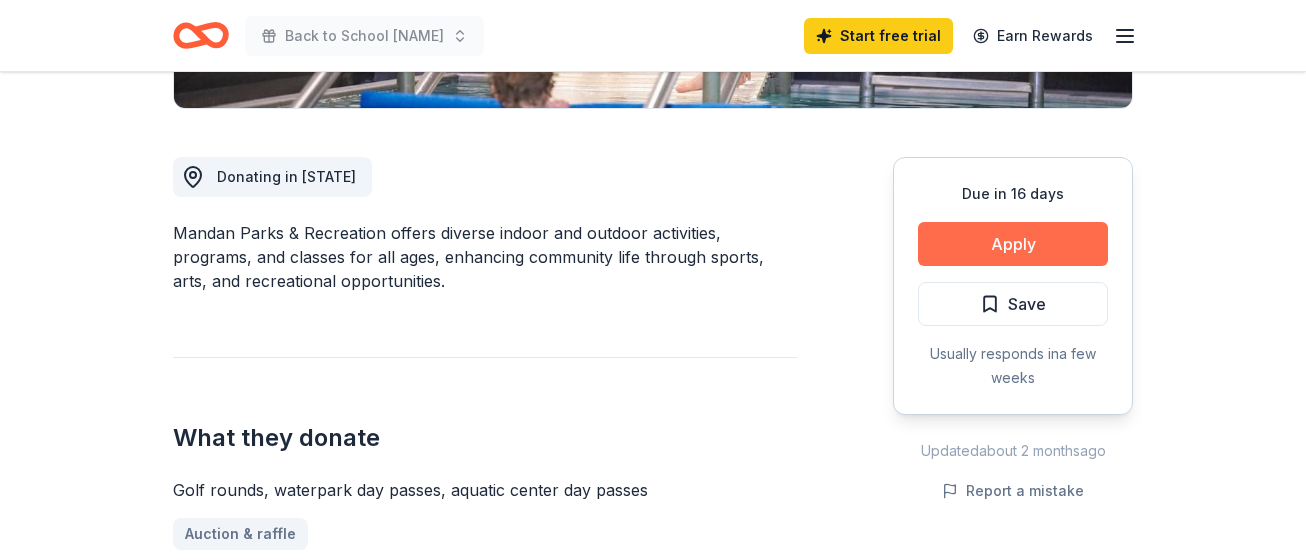 click on "Apply" at bounding box center (1013, 244) 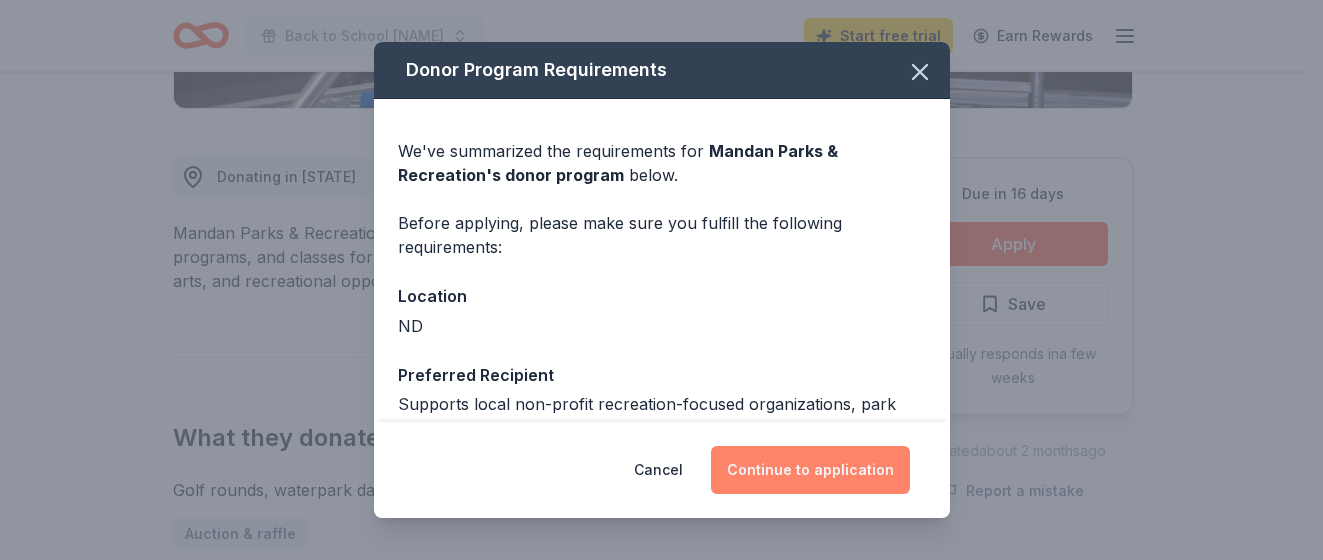 click on "Continue to application" at bounding box center [810, 470] 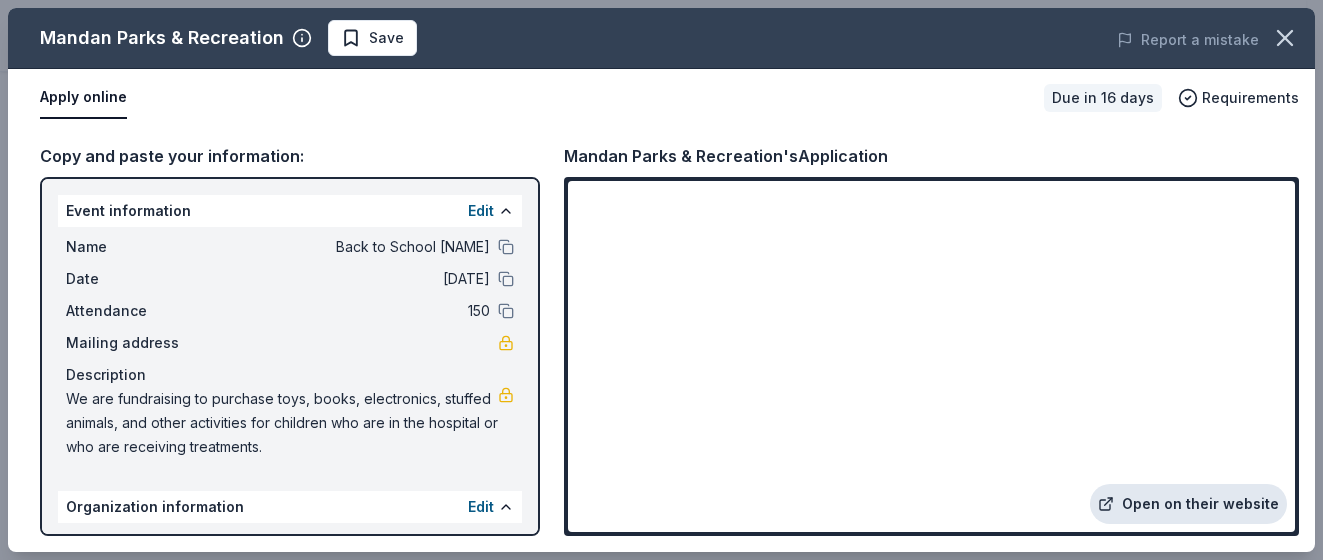 click on "Open on their website" at bounding box center [1188, 504] 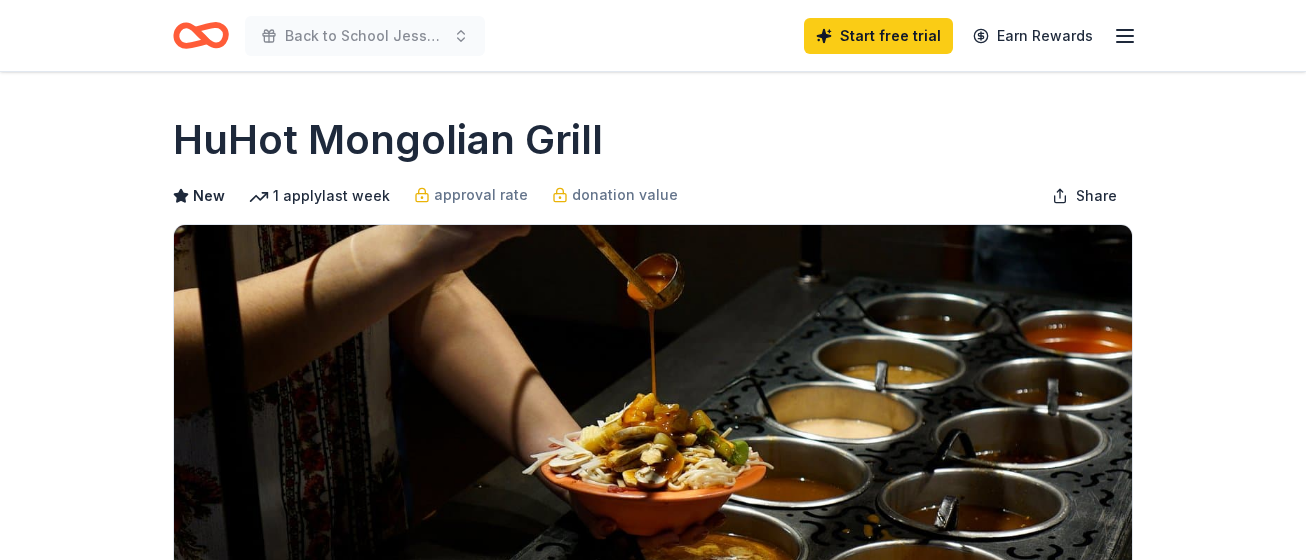 scroll, scrollTop: 0, scrollLeft: 0, axis: both 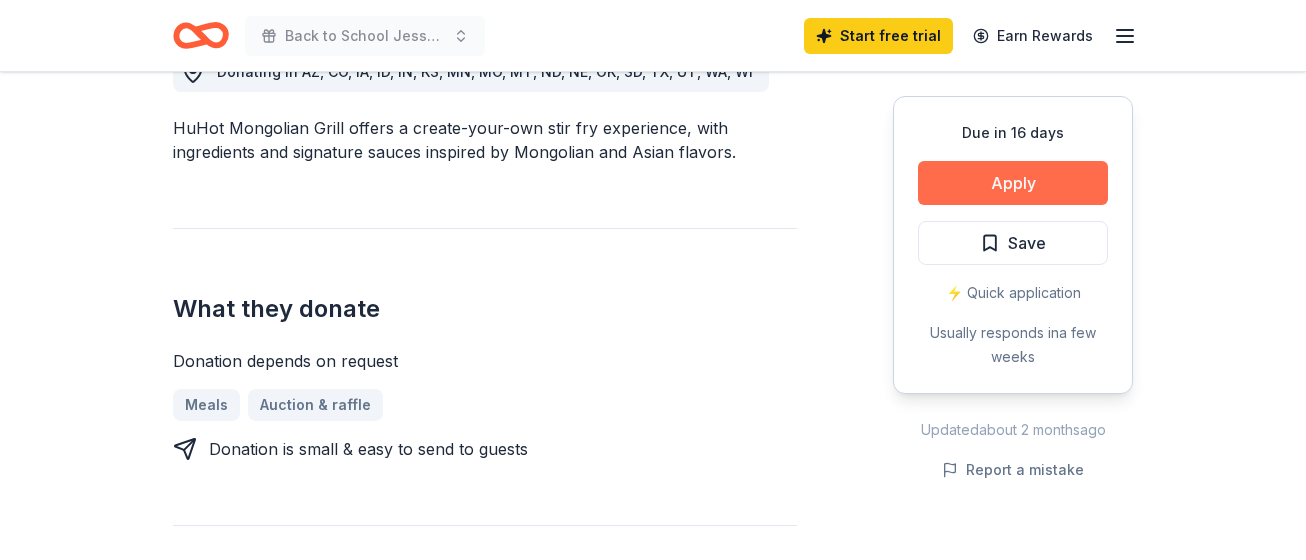 click on "Apply" at bounding box center (1013, 183) 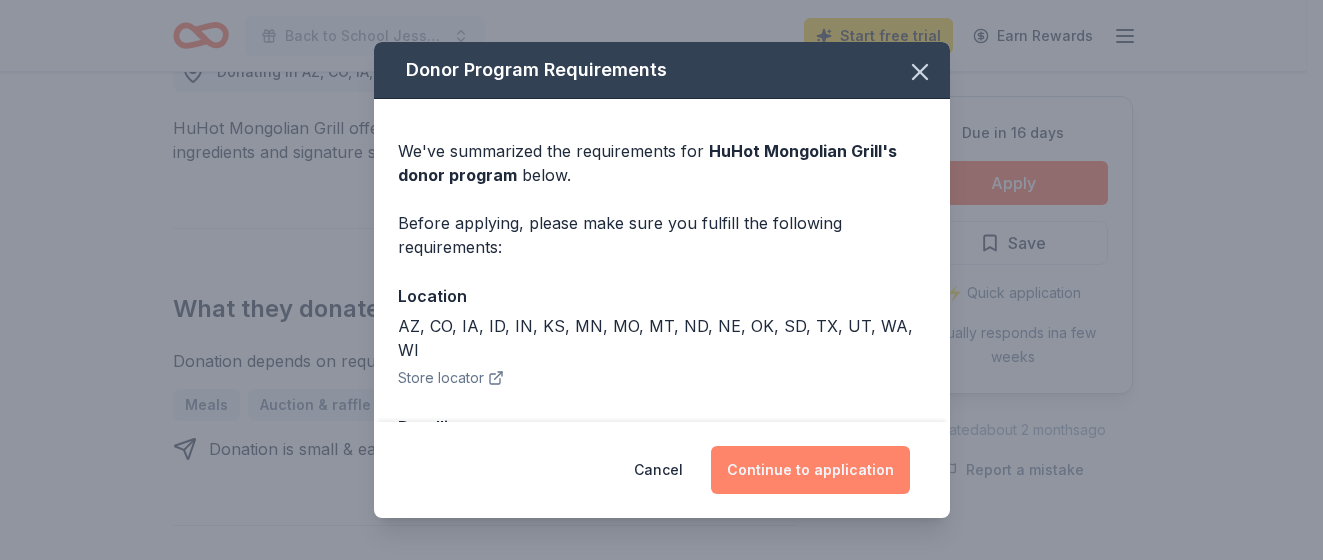 click on "Continue to application" at bounding box center [810, 470] 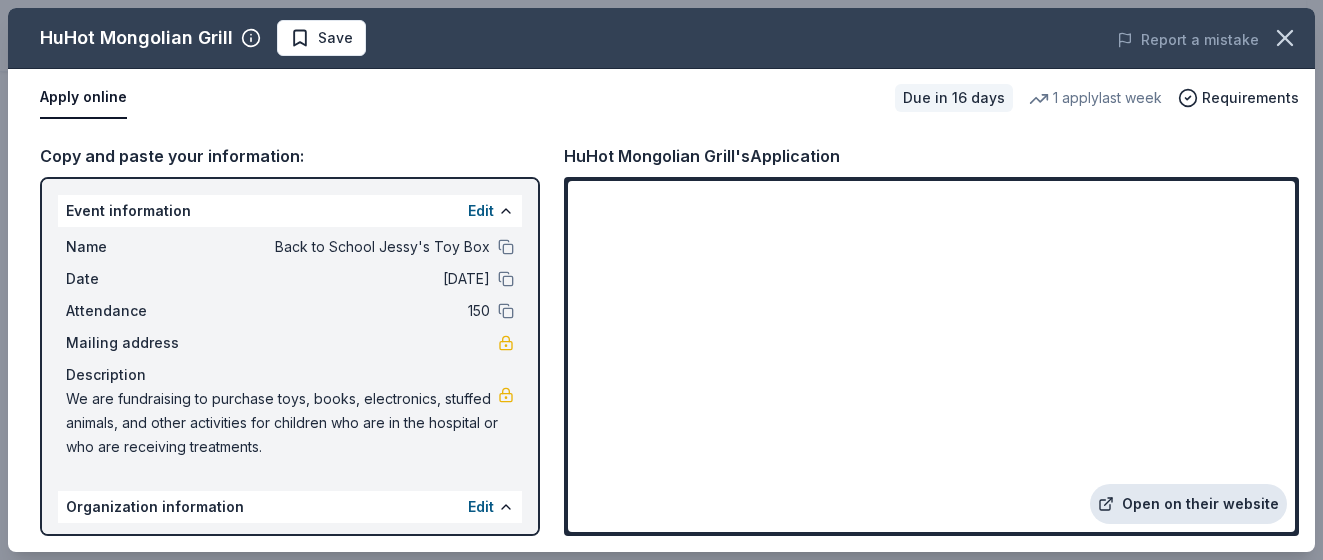 click on "Open on their website" at bounding box center [1188, 504] 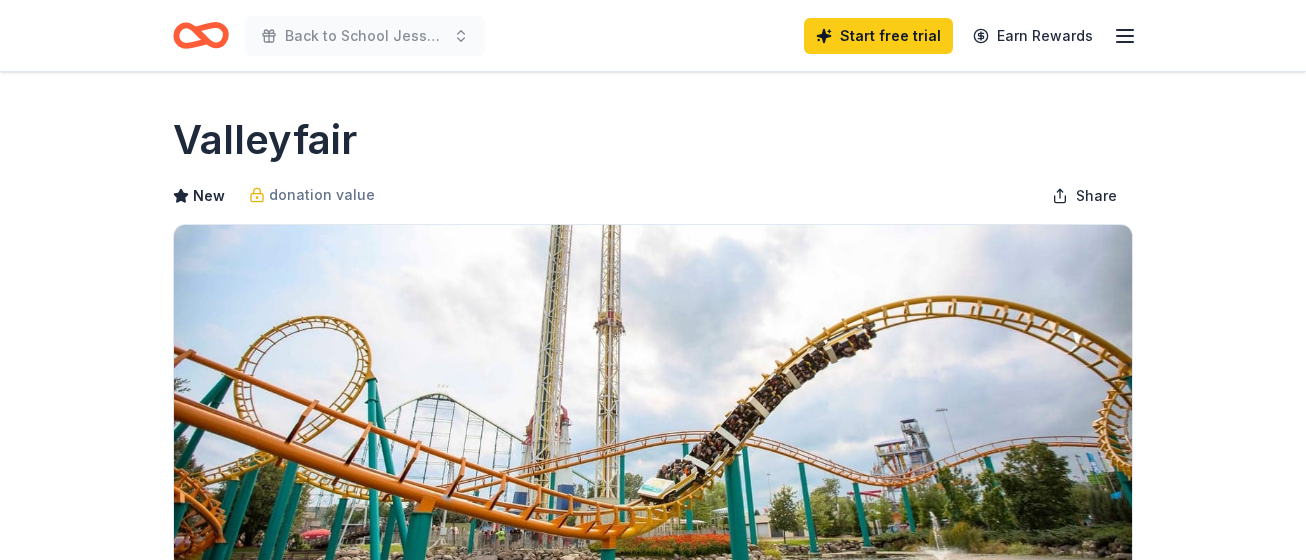 scroll, scrollTop: 0, scrollLeft: 0, axis: both 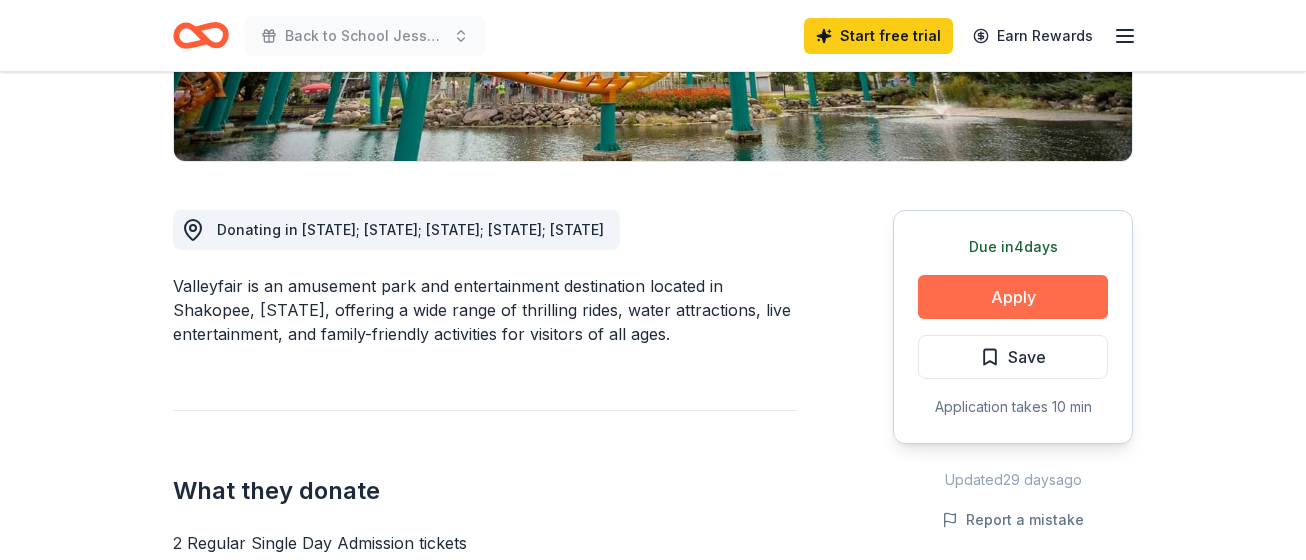 click on "Apply" at bounding box center (1013, 297) 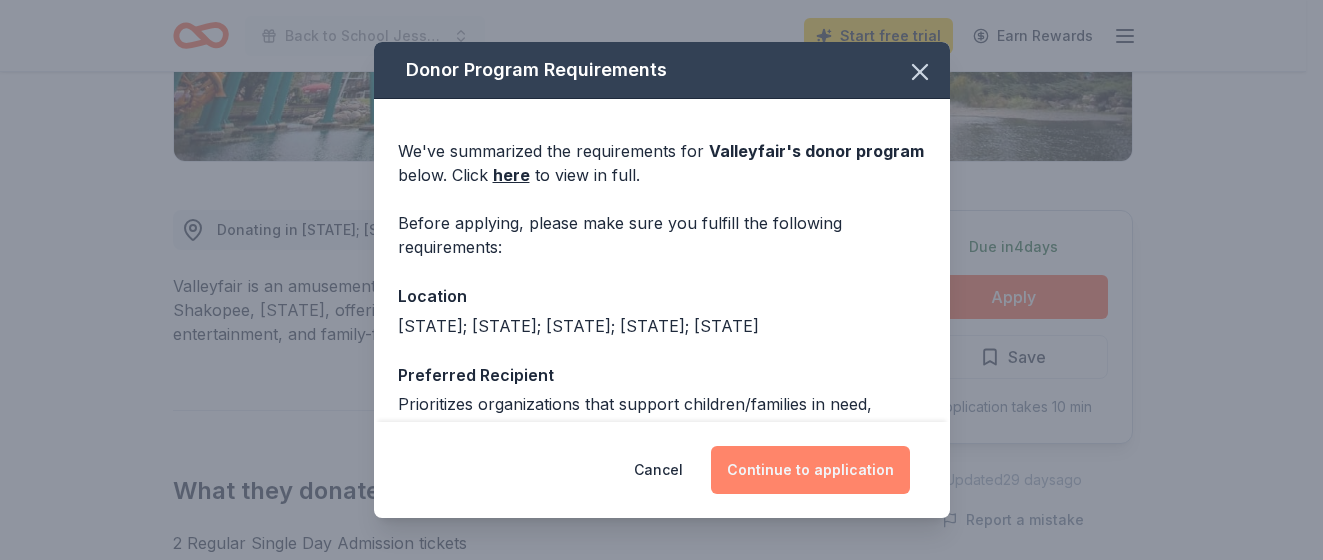 click on "Continue to application" at bounding box center [810, 470] 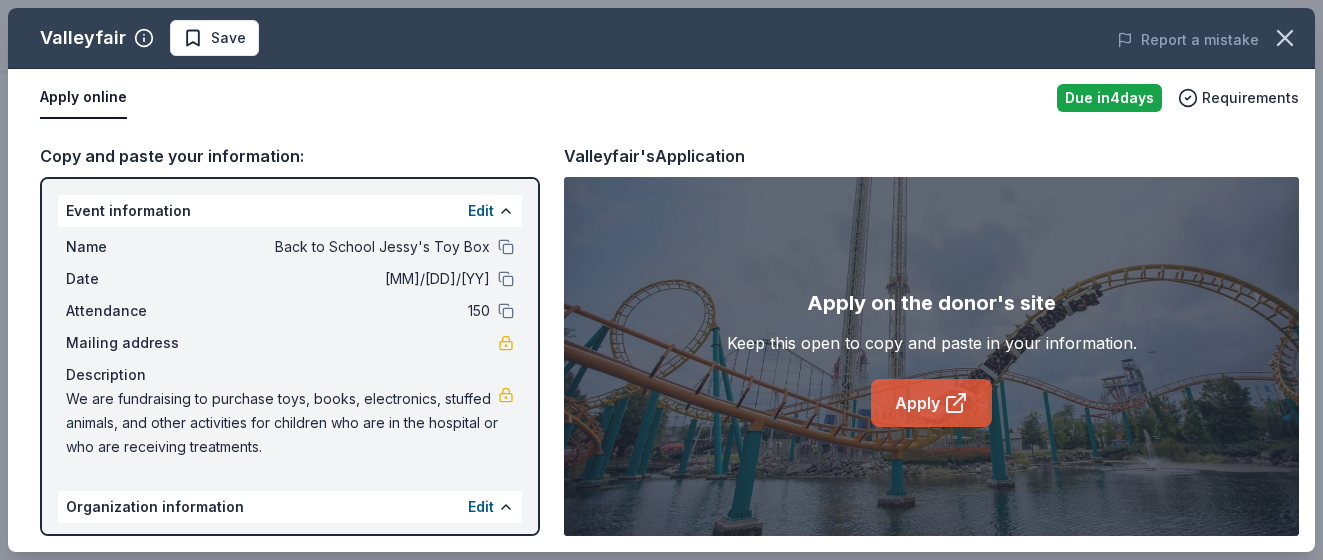 click 